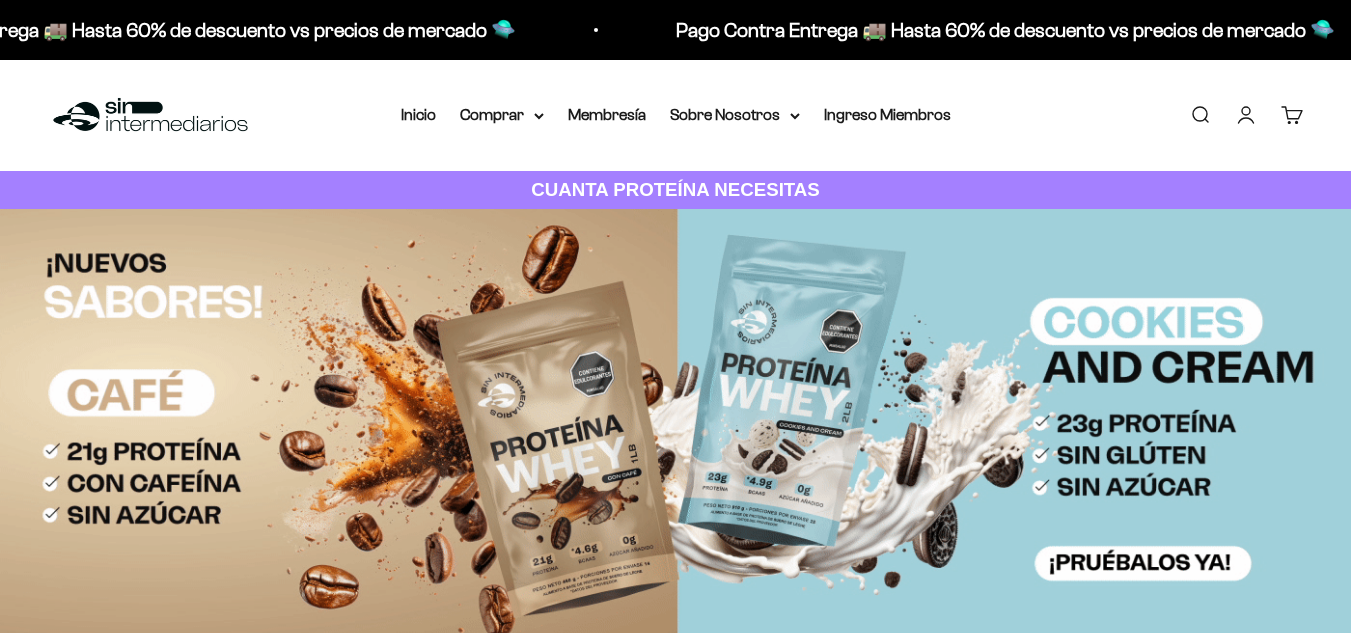 scroll, scrollTop: 0, scrollLeft: 0, axis: both 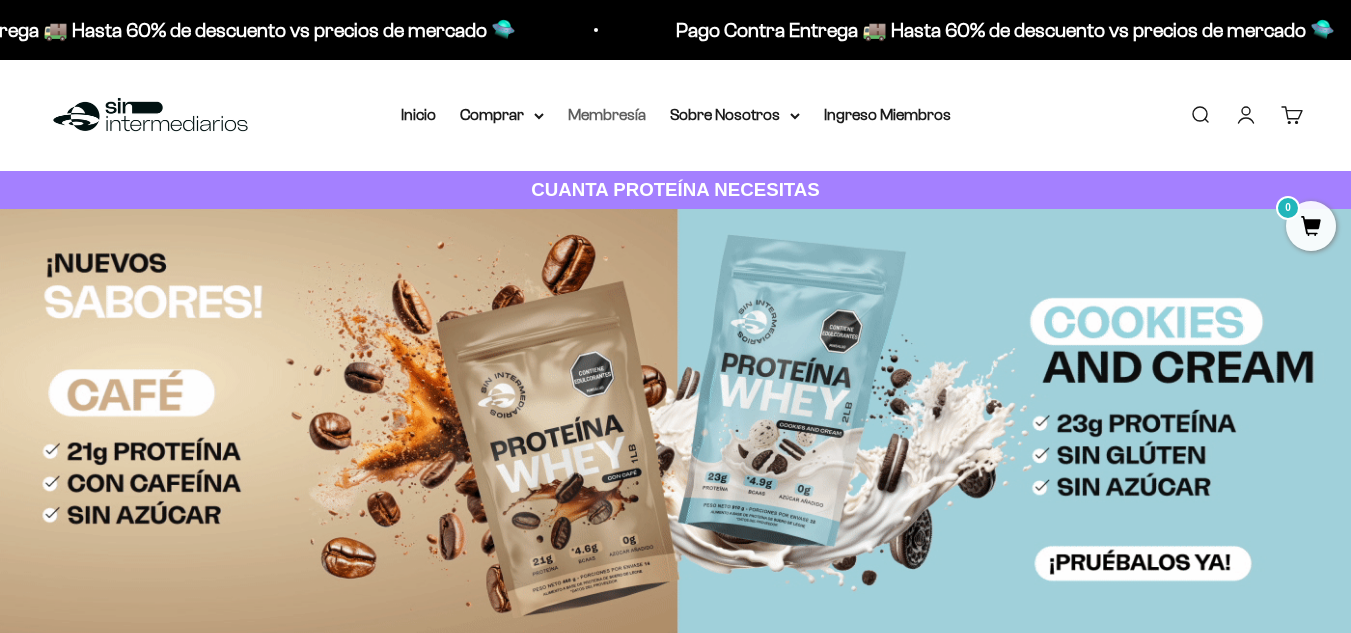 click on "Membresía" at bounding box center (607, 114) 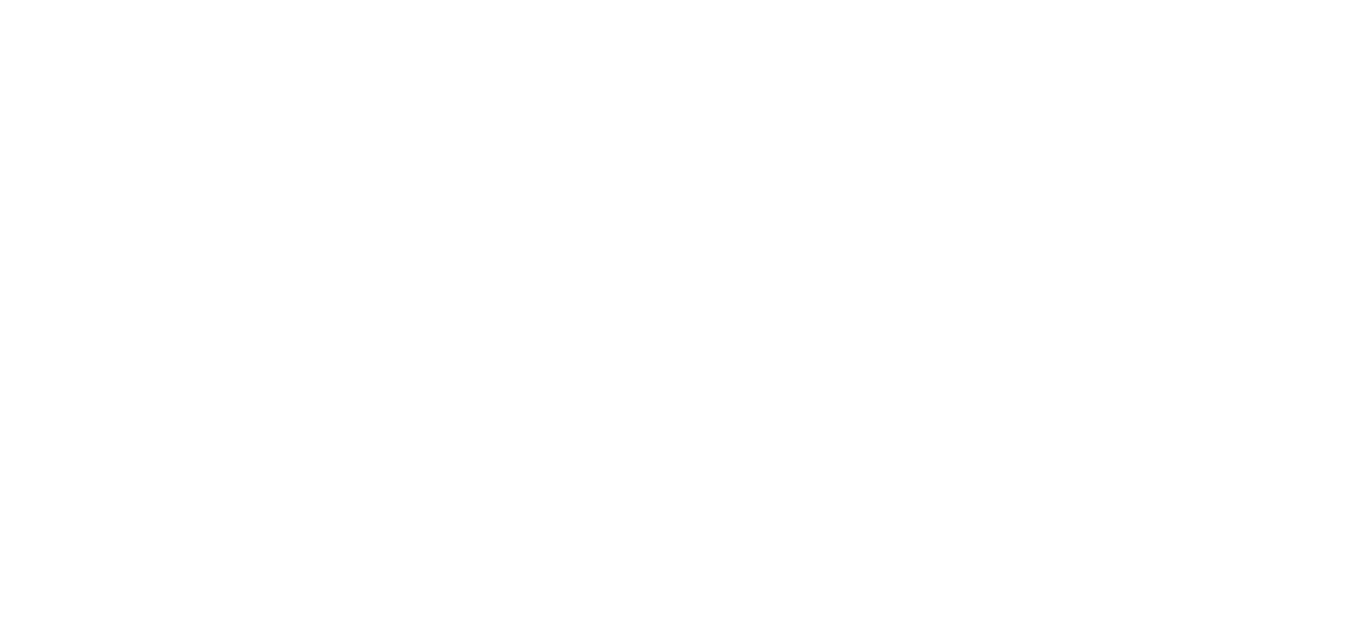 scroll, scrollTop: 0, scrollLeft: 0, axis: both 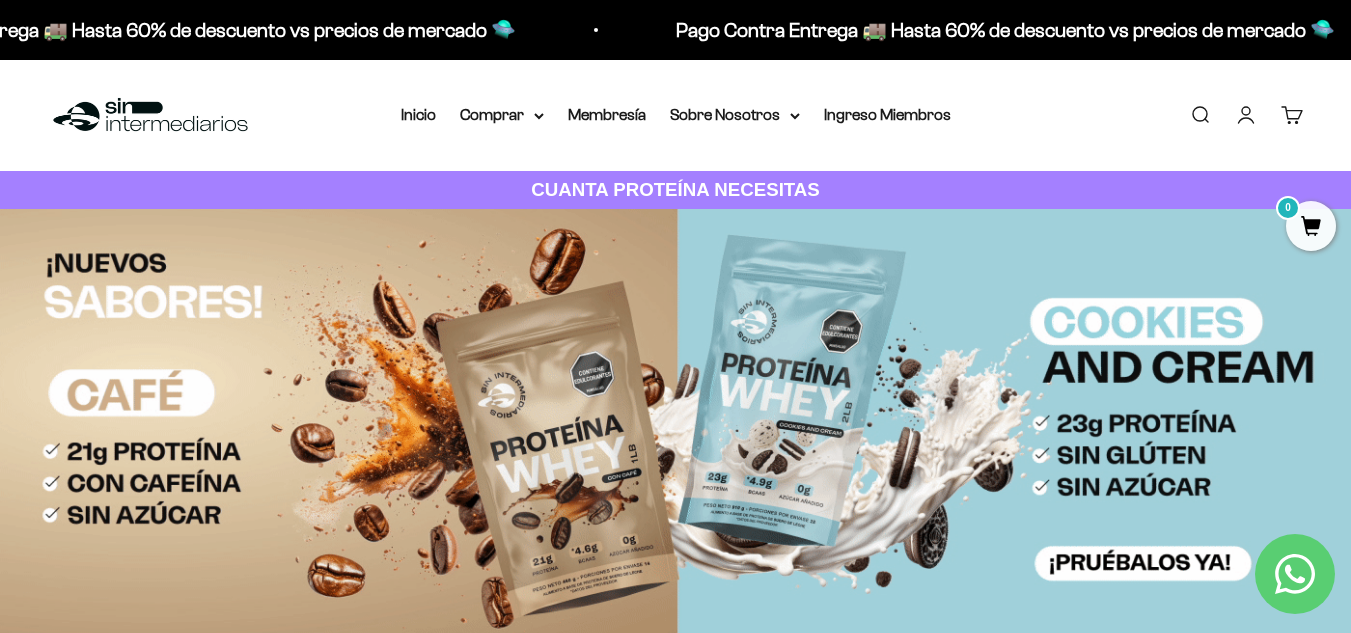 drag, startPoint x: 1352, startPoint y: 100, endPoint x: 878, endPoint y: 153, distance: 476.9539 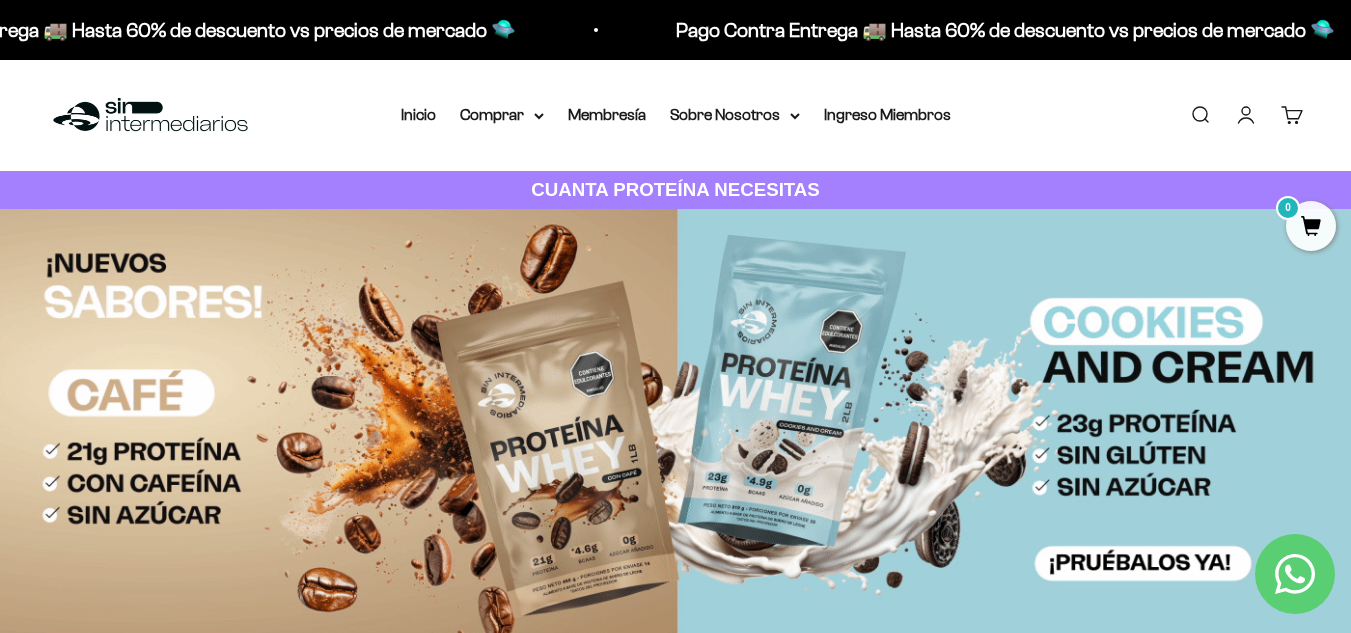 click on "Menú
Buscar
Inicio
Comprar
Proteínas
Ver Todos
Whey
Iso Vegan Pancakes Pre-Entreno 0" at bounding box center [675, 115] 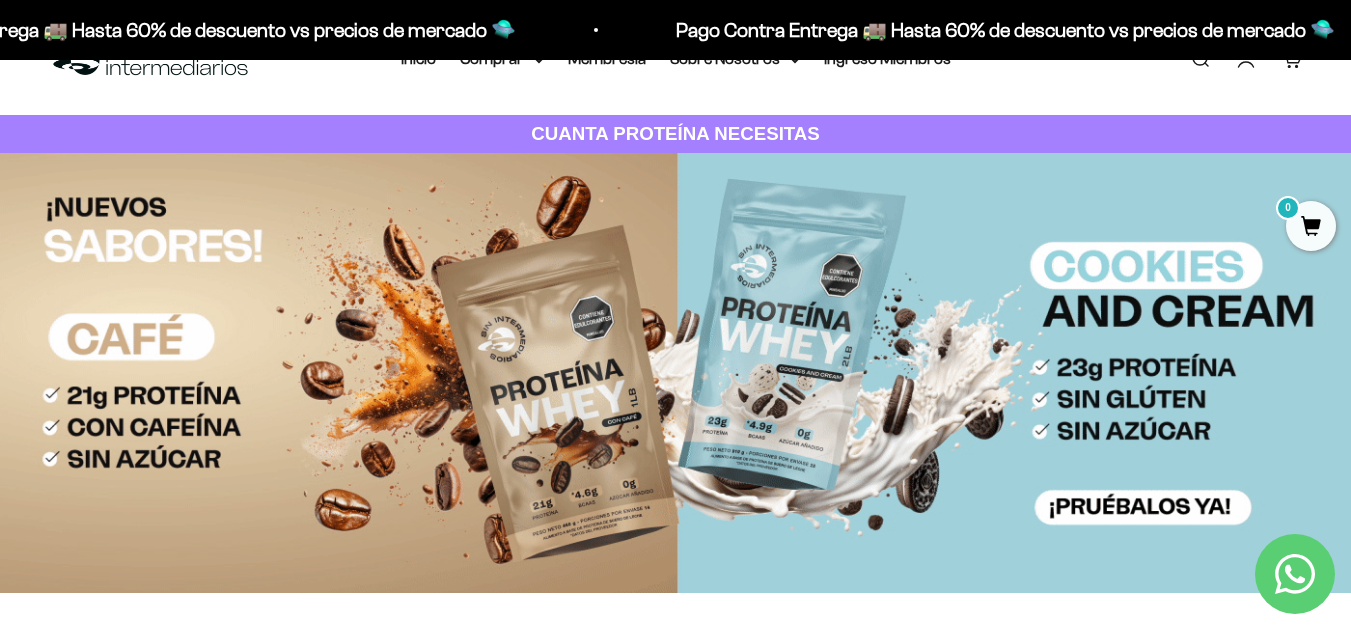 scroll, scrollTop: 69, scrollLeft: 0, axis: vertical 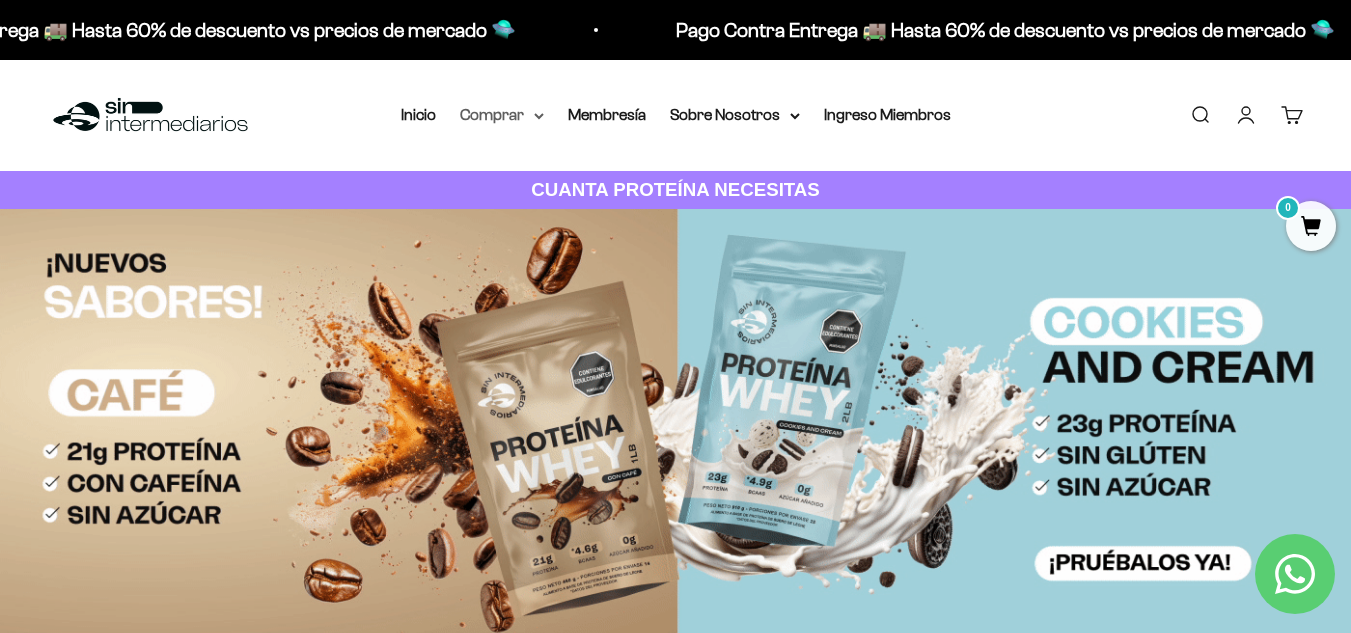 click on "Comprar" at bounding box center (502, 115) 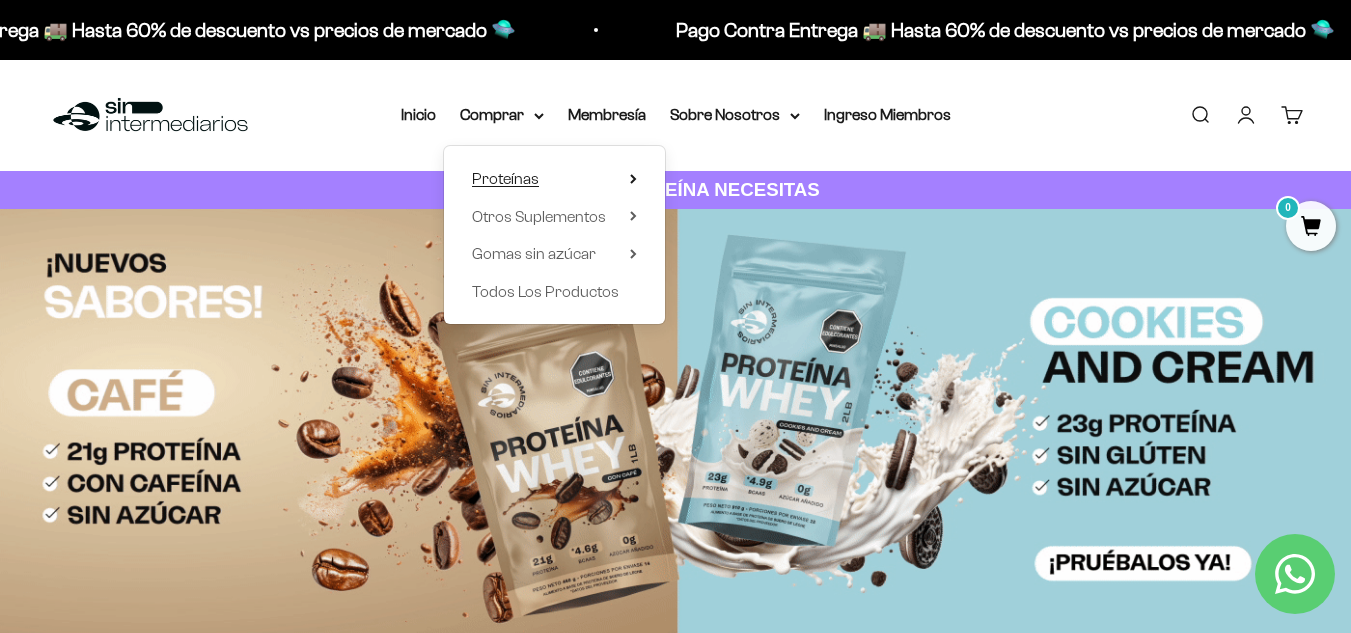 click on "Proteínas" at bounding box center [505, 178] 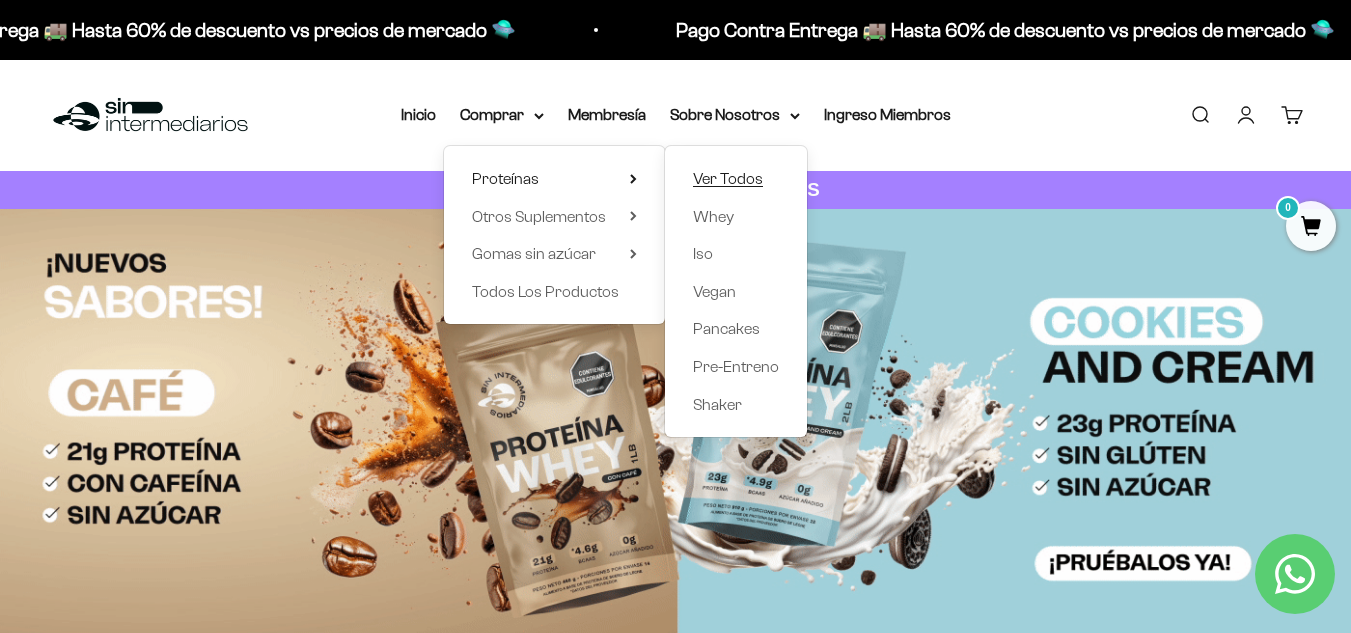 click on "Ver Todos" at bounding box center (728, 178) 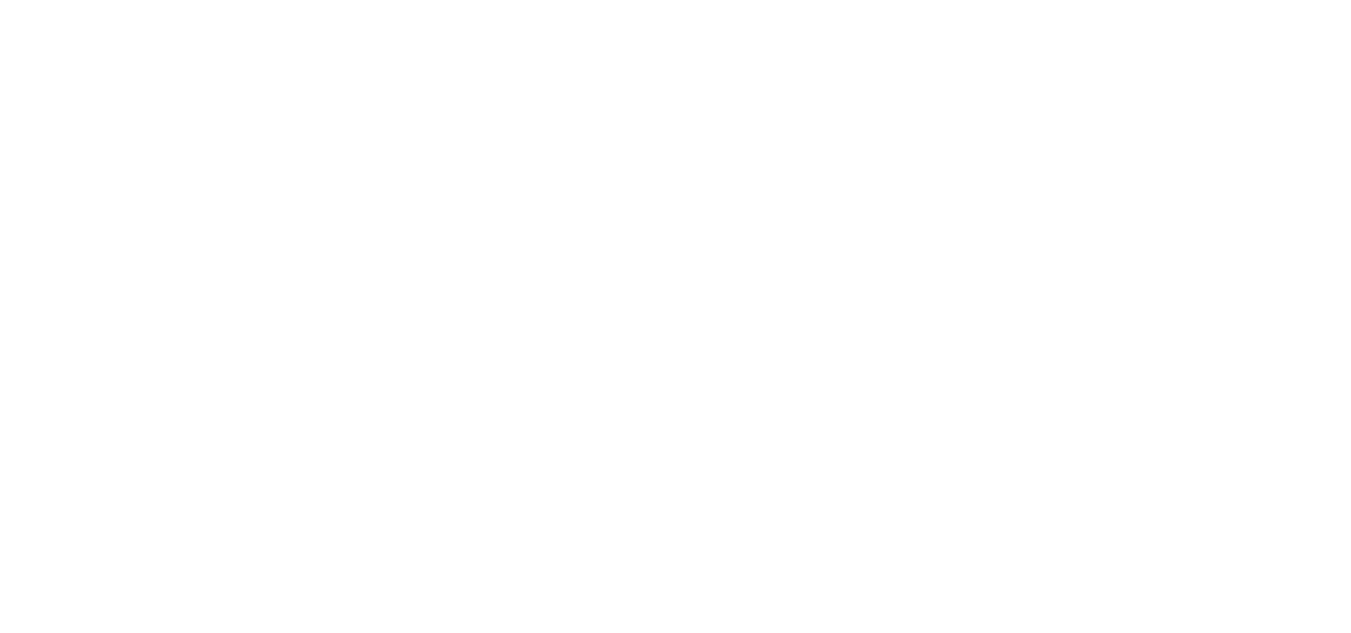 scroll, scrollTop: 0, scrollLeft: 0, axis: both 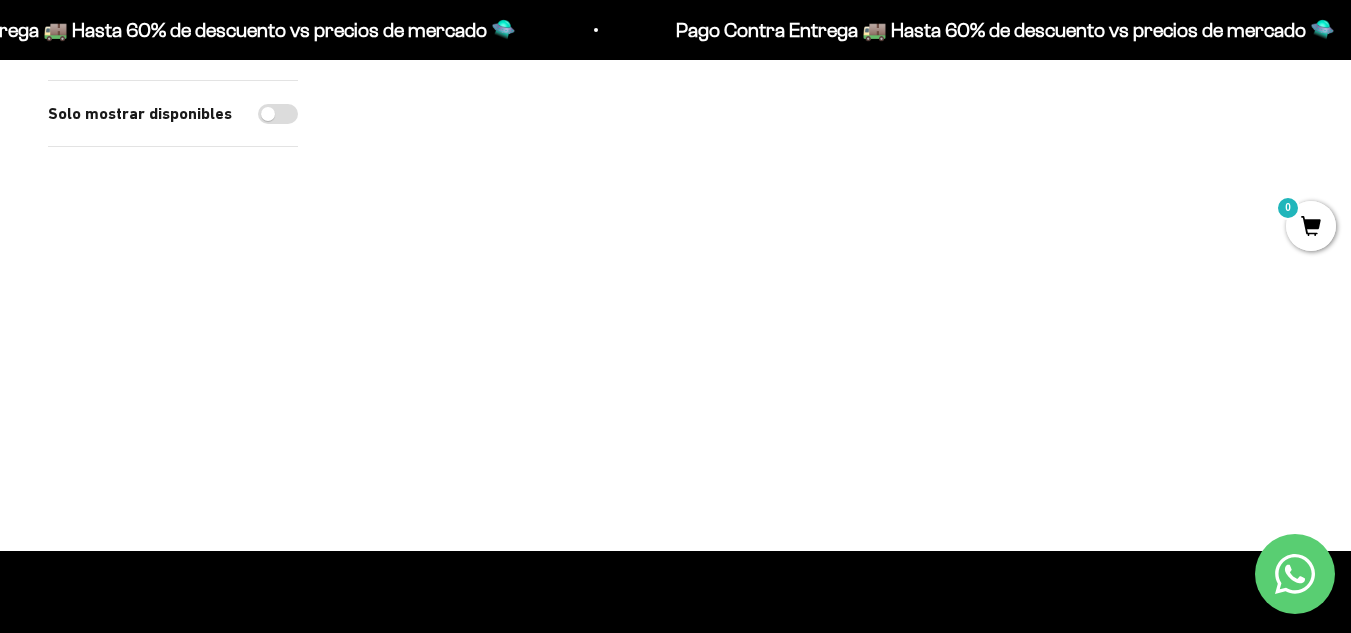 click at bounding box center (497, 195) 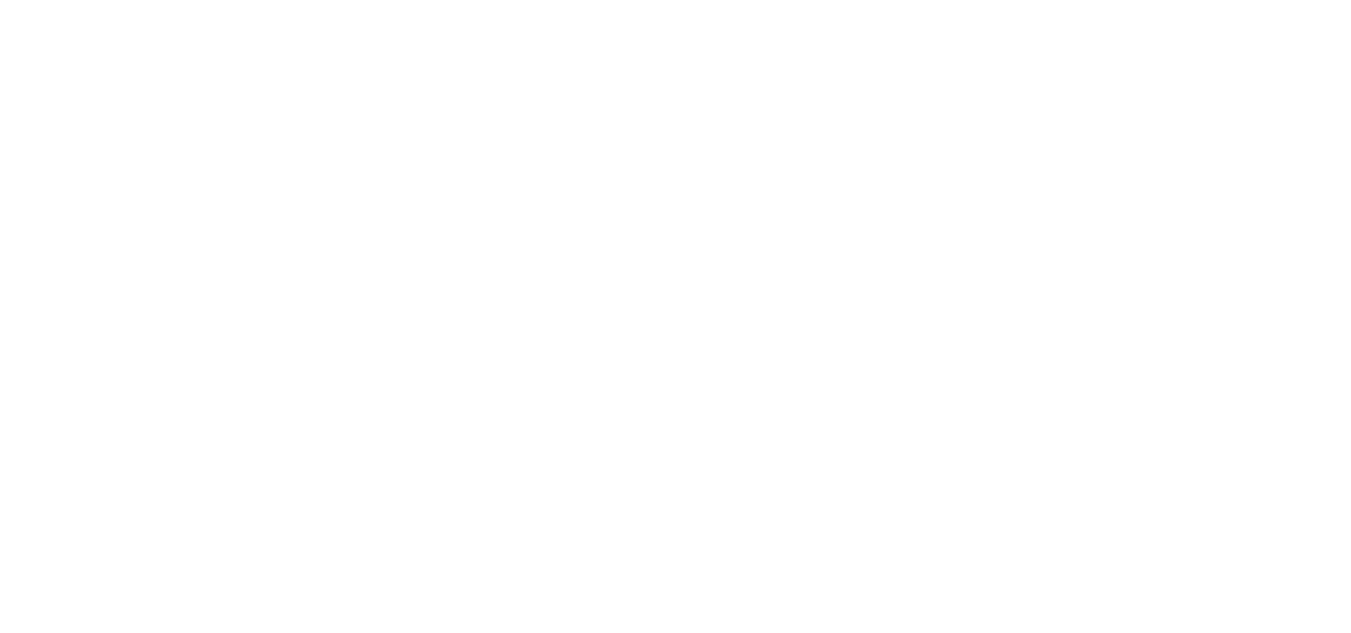 scroll, scrollTop: 0, scrollLeft: 0, axis: both 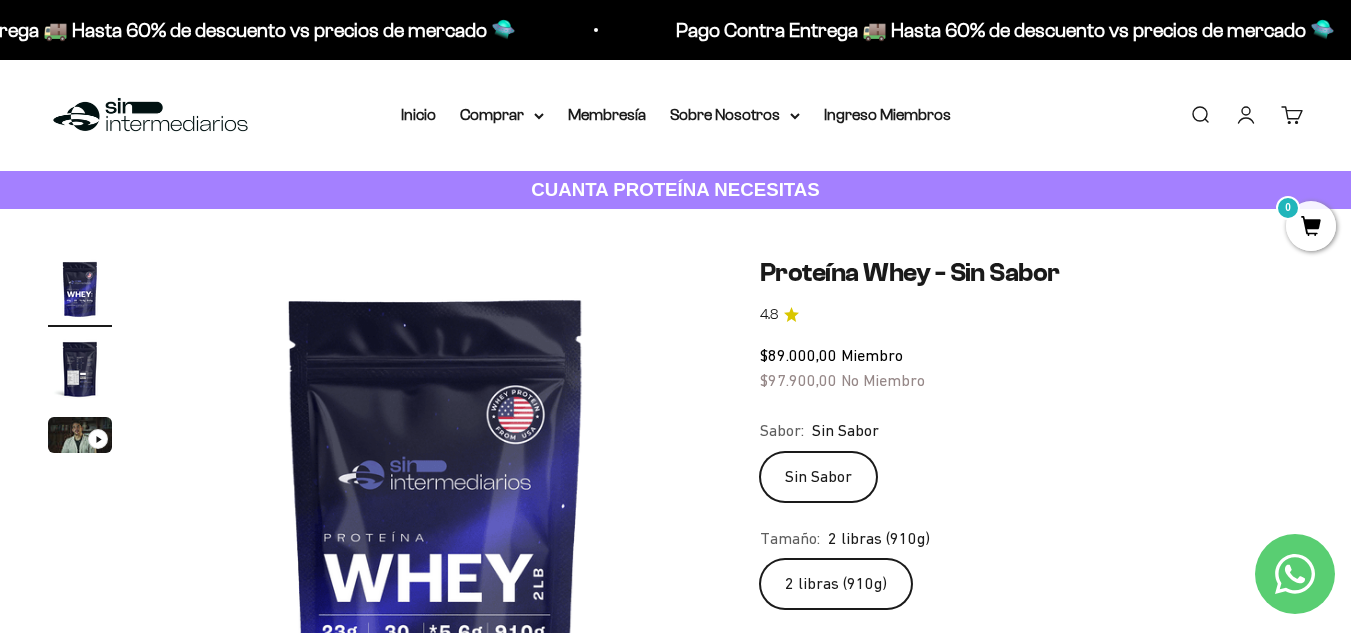 drag, startPoint x: 1352, startPoint y: 92, endPoint x: 68, endPoint y: 429, distance: 1327.4883 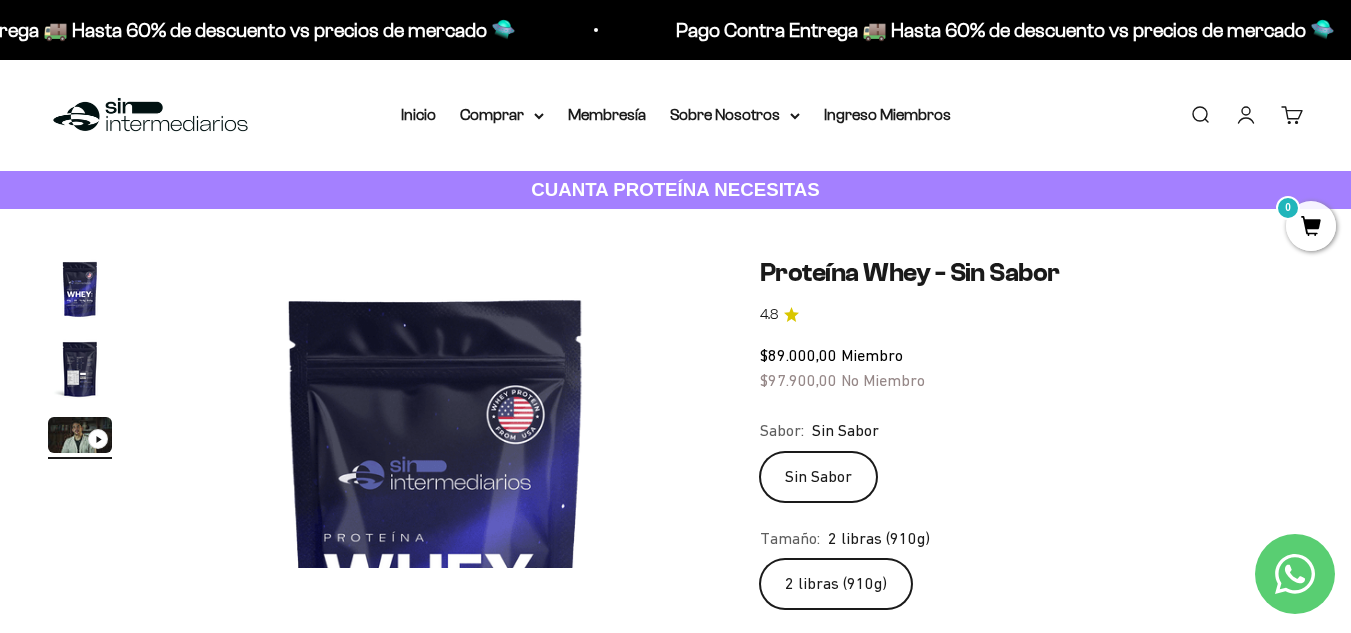 scroll, scrollTop: 0, scrollLeft: 1128, axis: horizontal 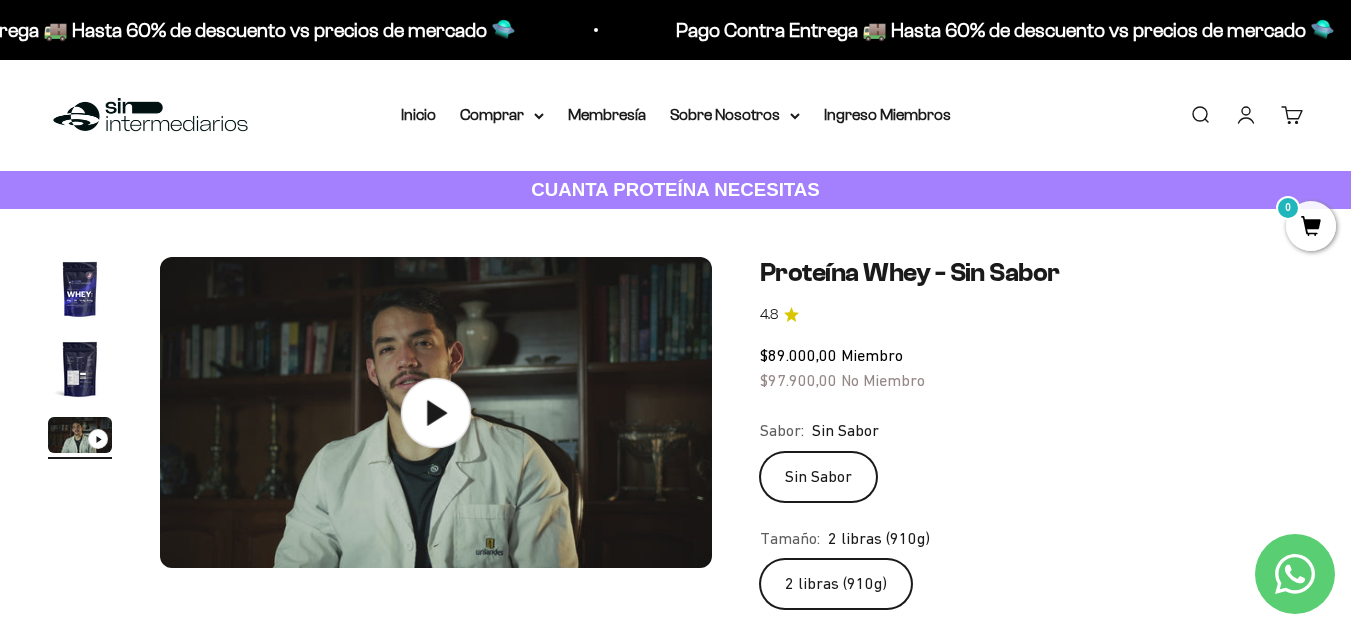 click 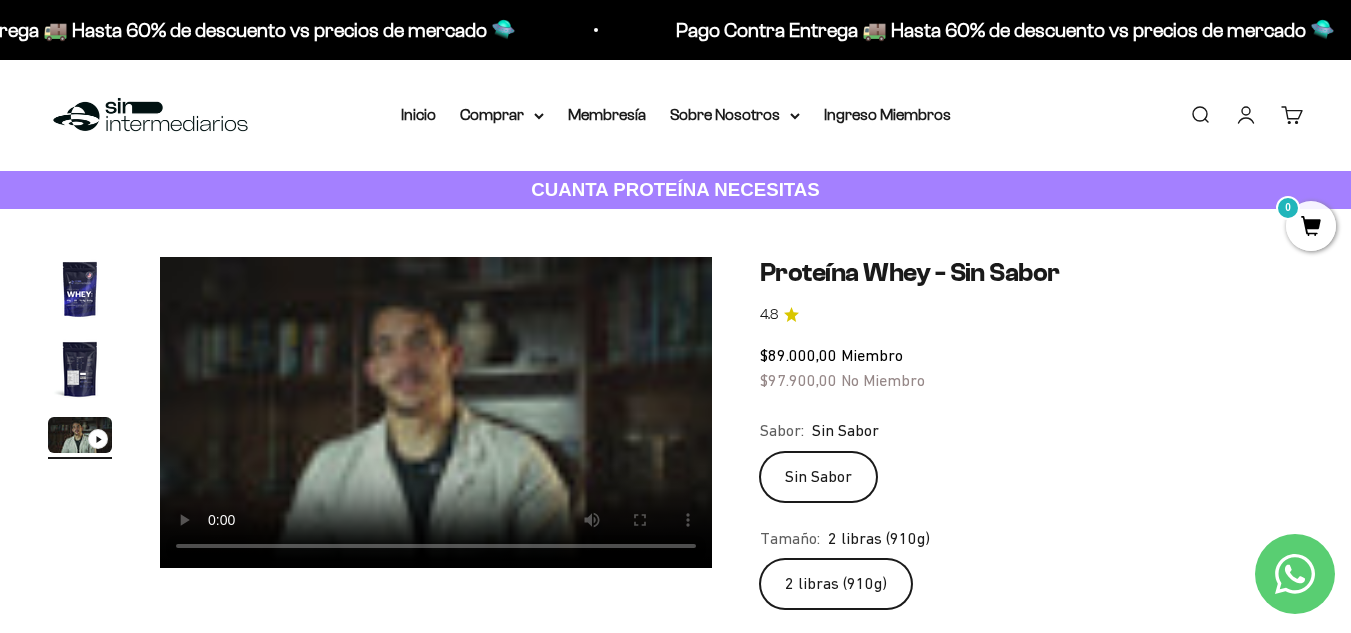 type 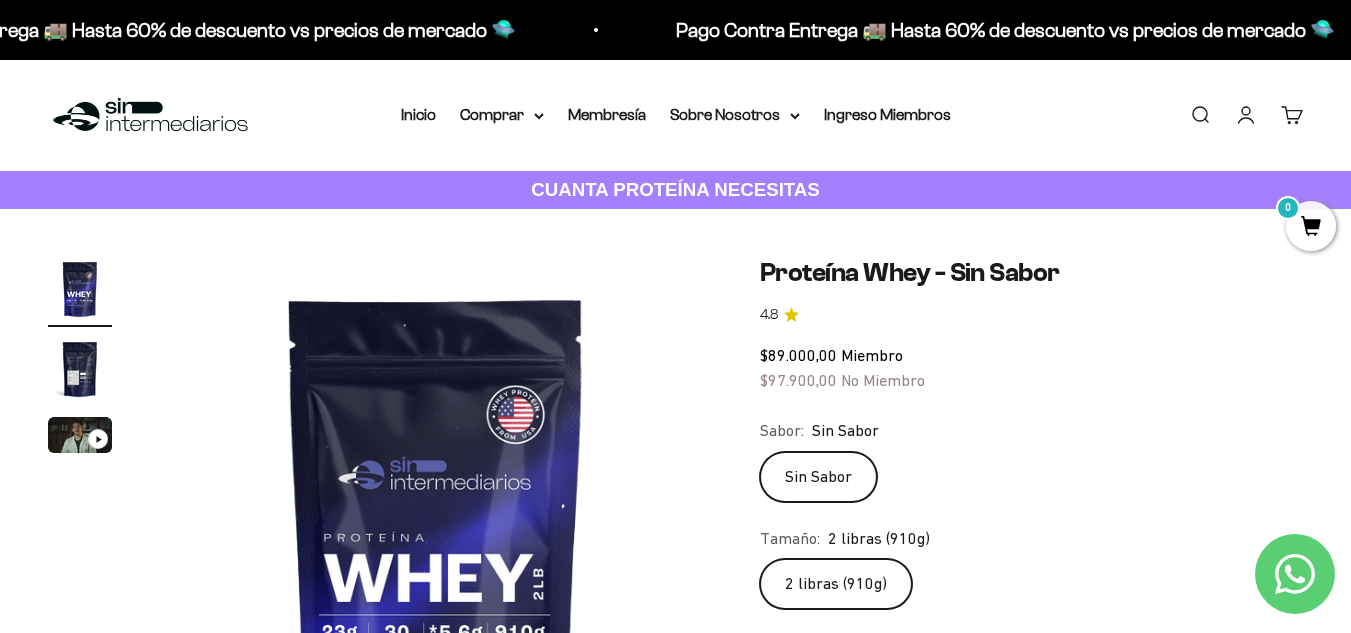 type 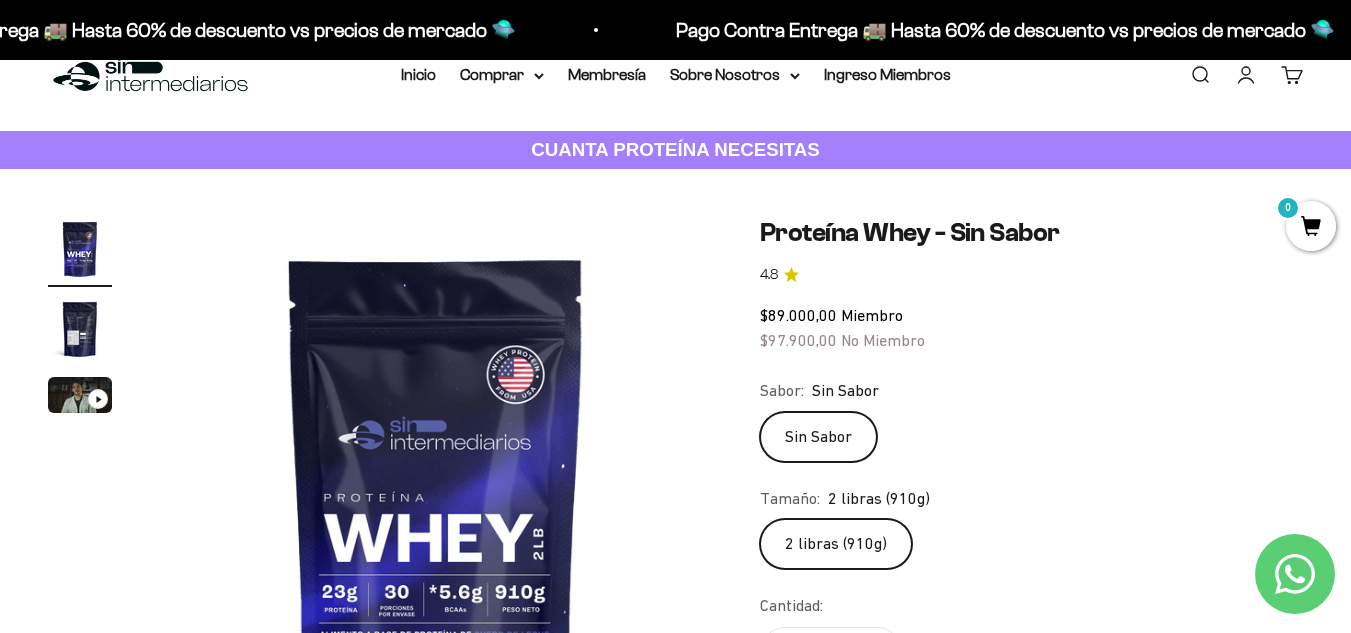 scroll, scrollTop: 80, scrollLeft: 0, axis: vertical 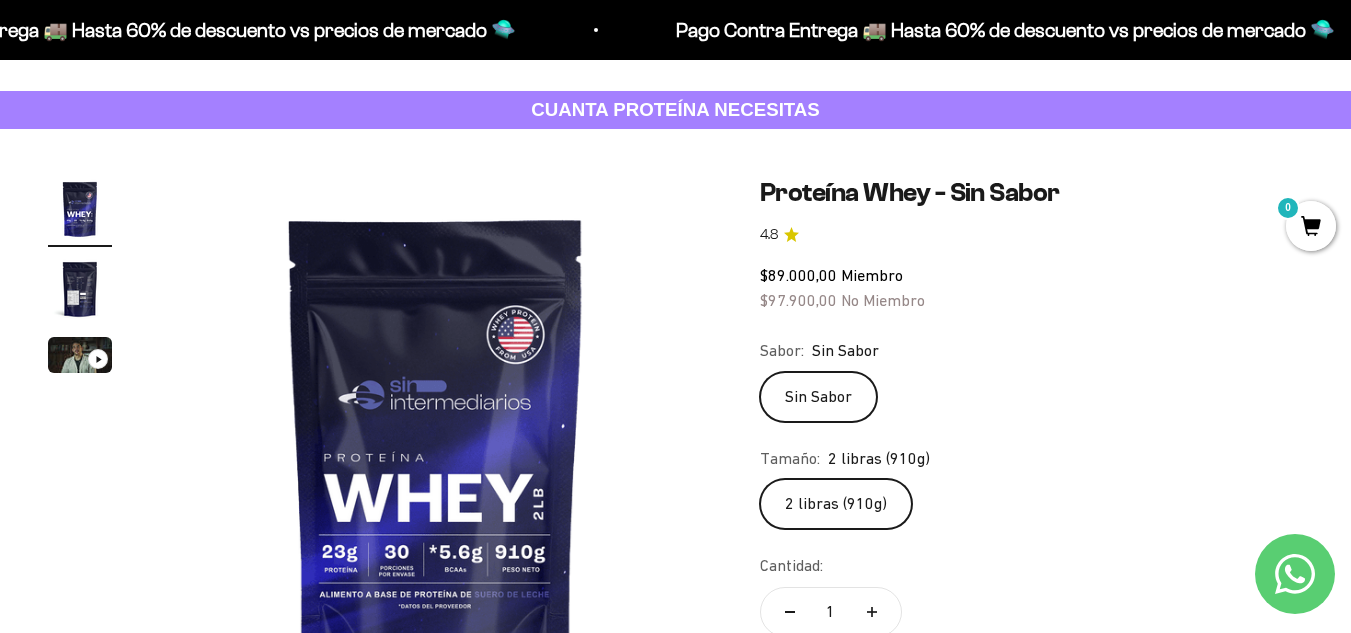 click at bounding box center [80, 289] 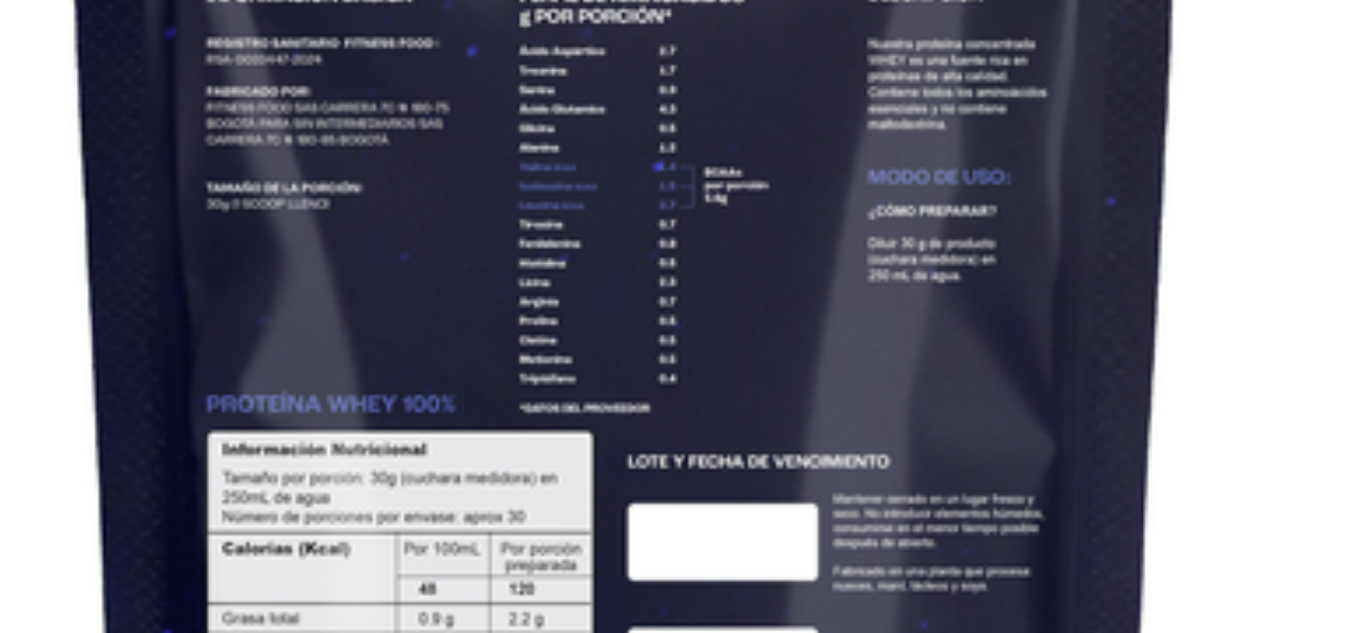 type 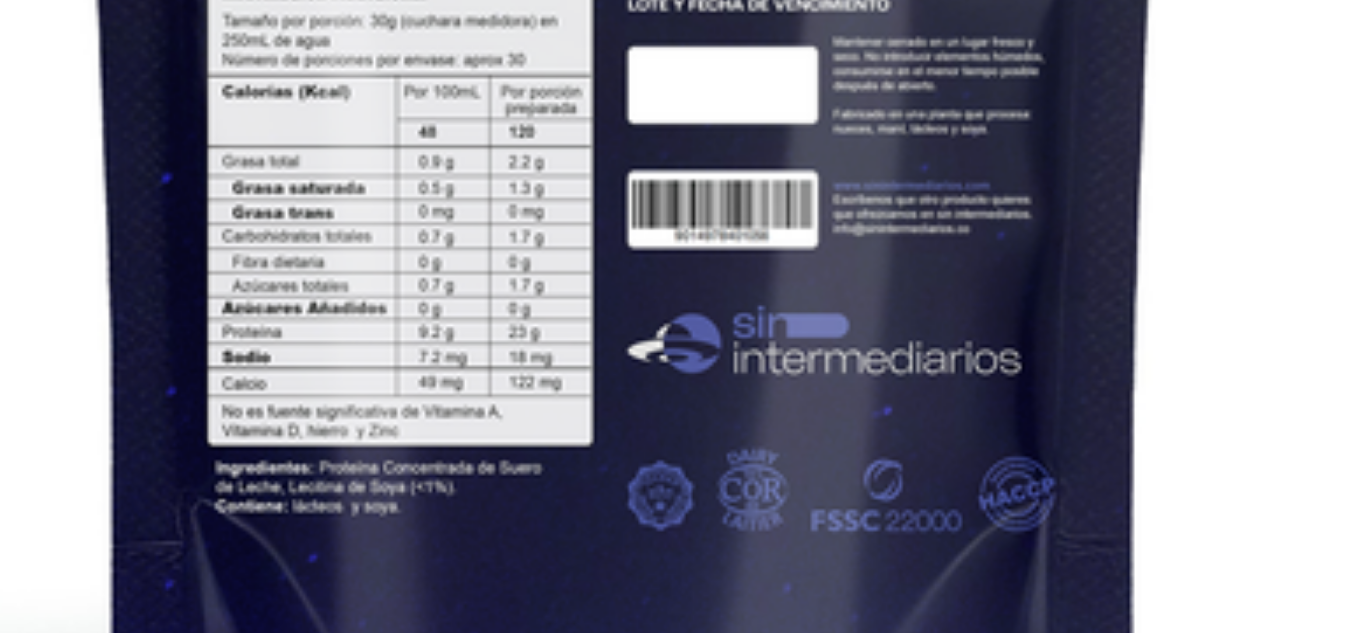 scroll, scrollTop: 86, scrollLeft: 0, axis: vertical 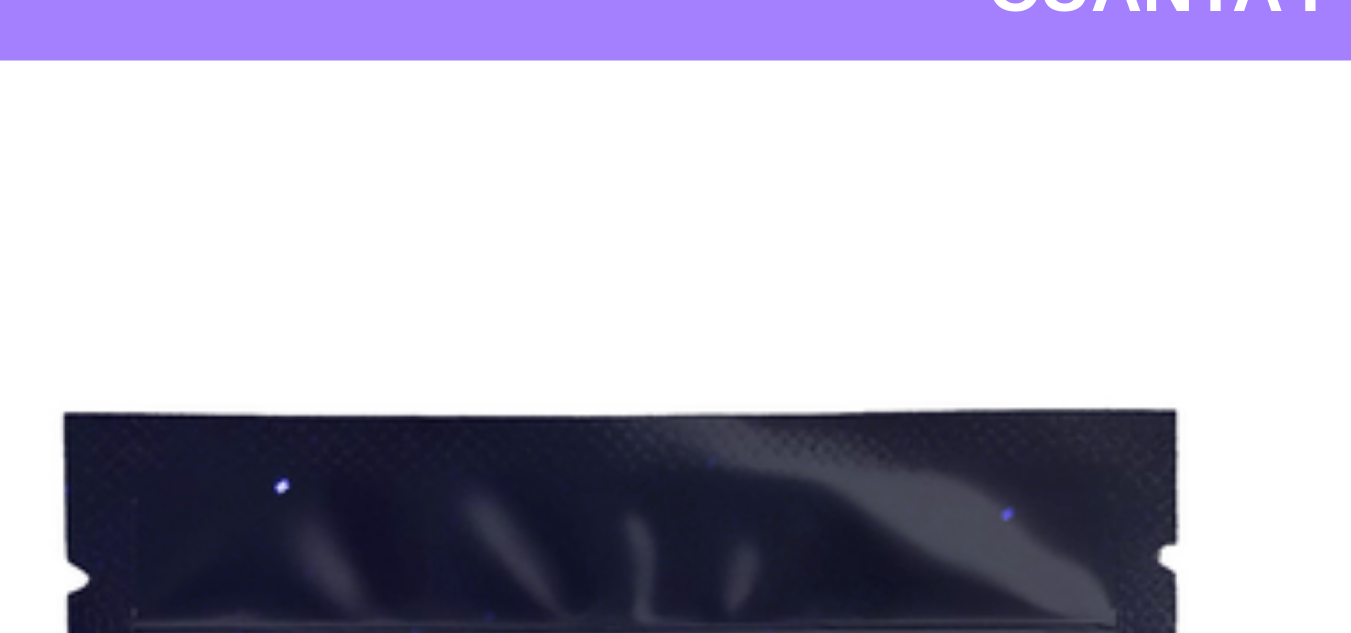 click at bounding box center [436, 447] 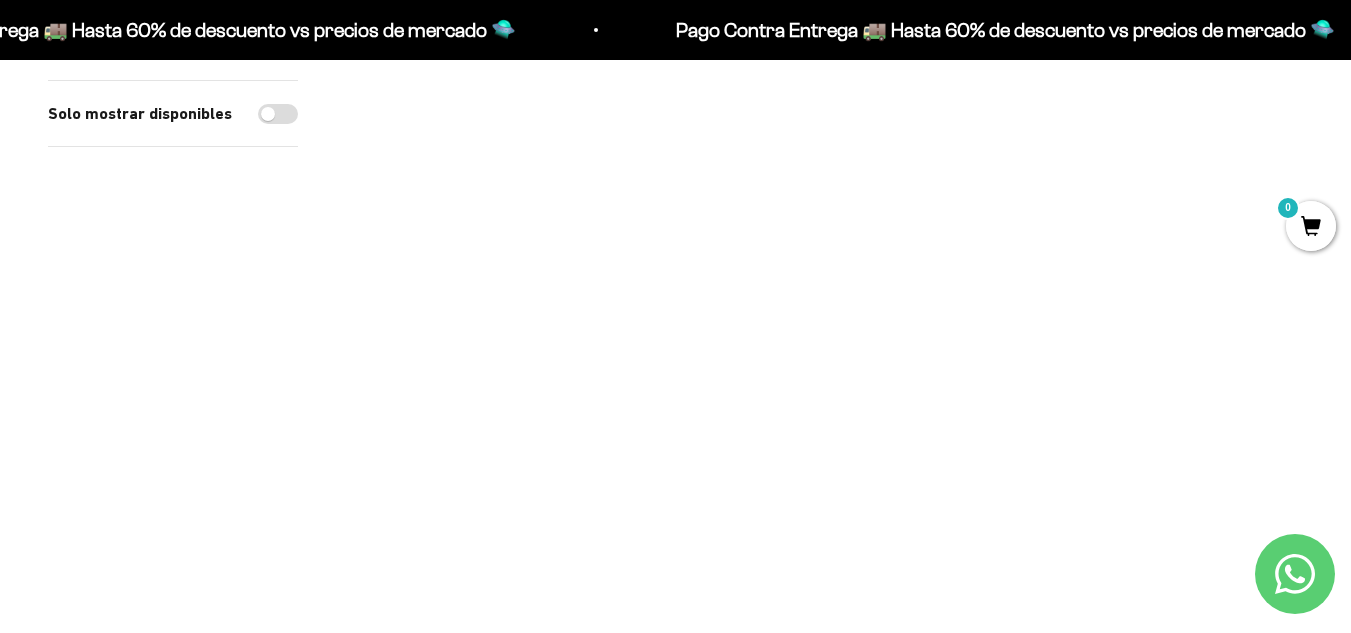 scroll, scrollTop: 1218, scrollLeft: 0, axis: vertical 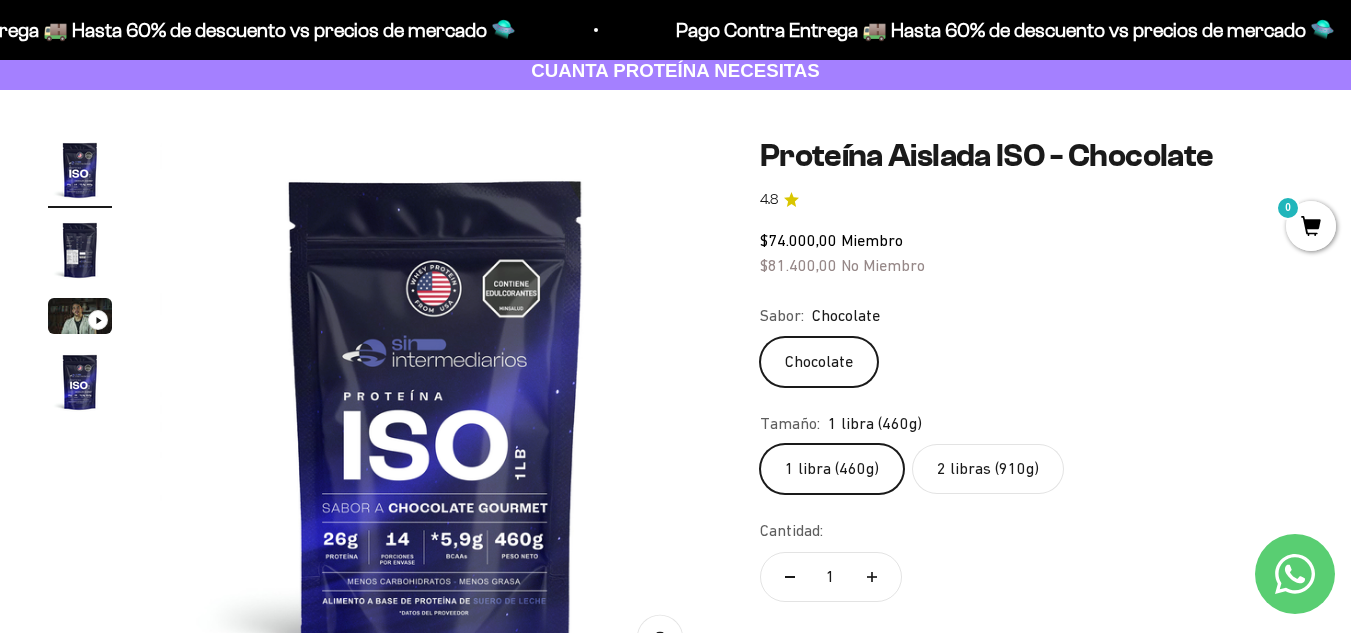click at bounding box center [80, 316] 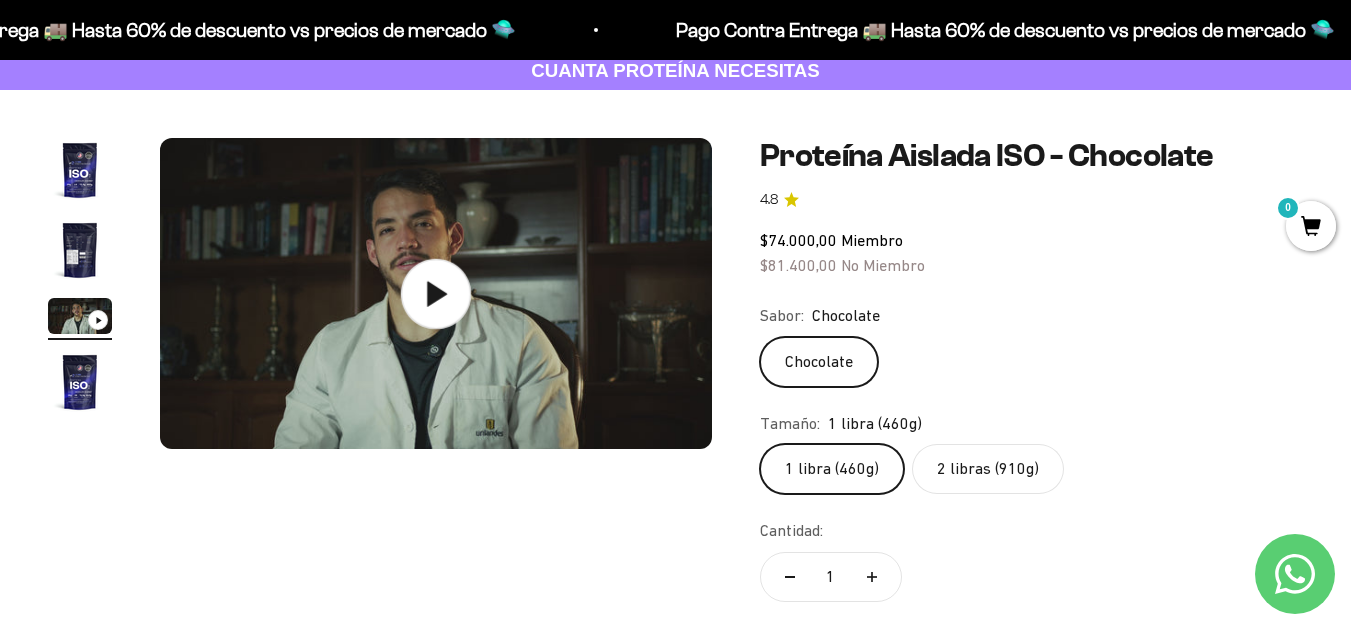 click 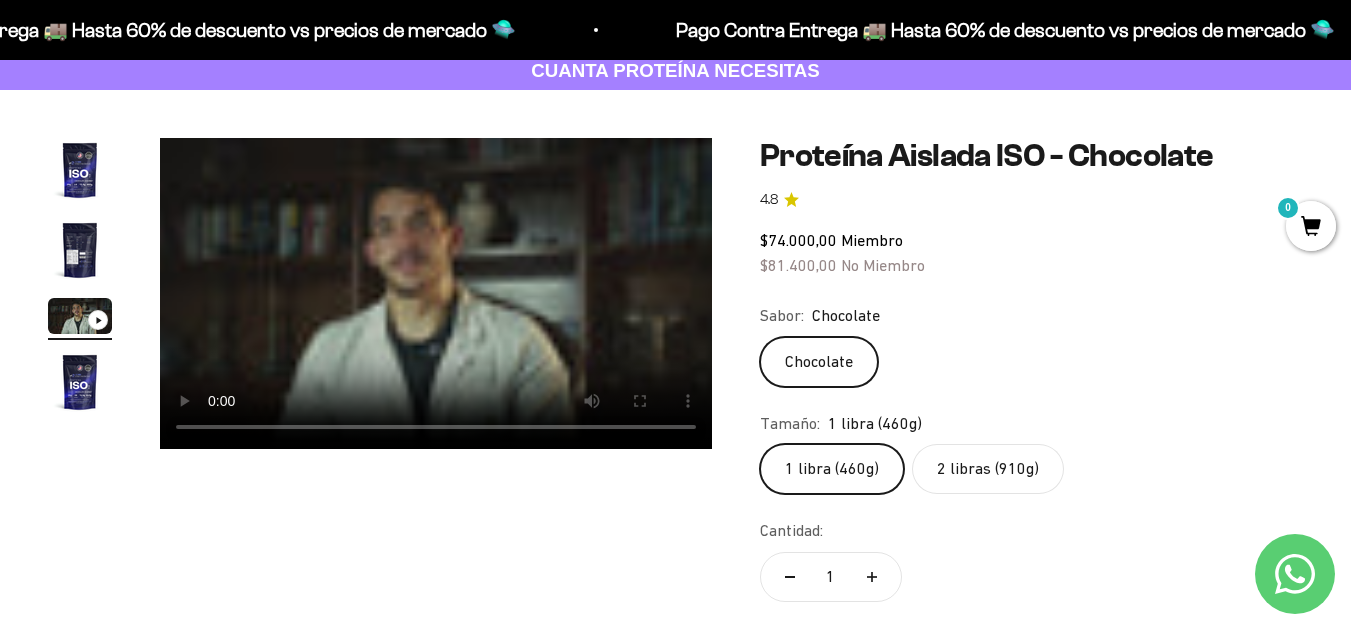 click at bounding box center [80, 382] 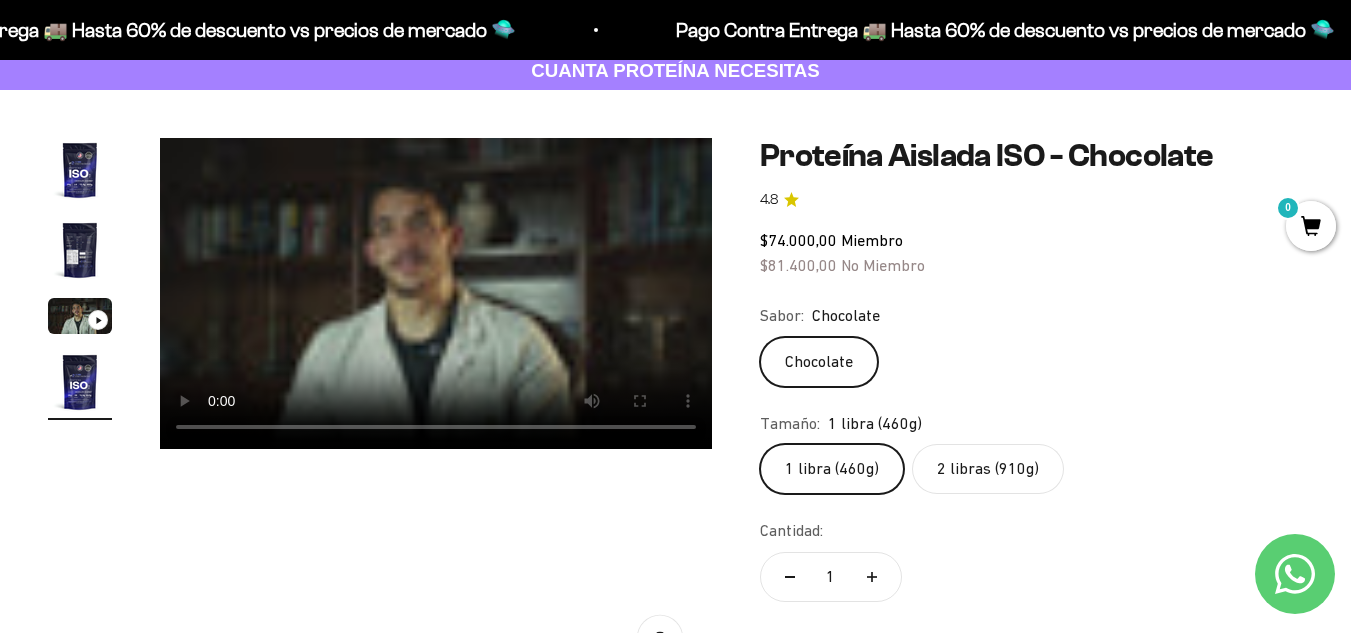 scroll, scrollTop: 0, scrollLeft: 1691, axis: horizontal 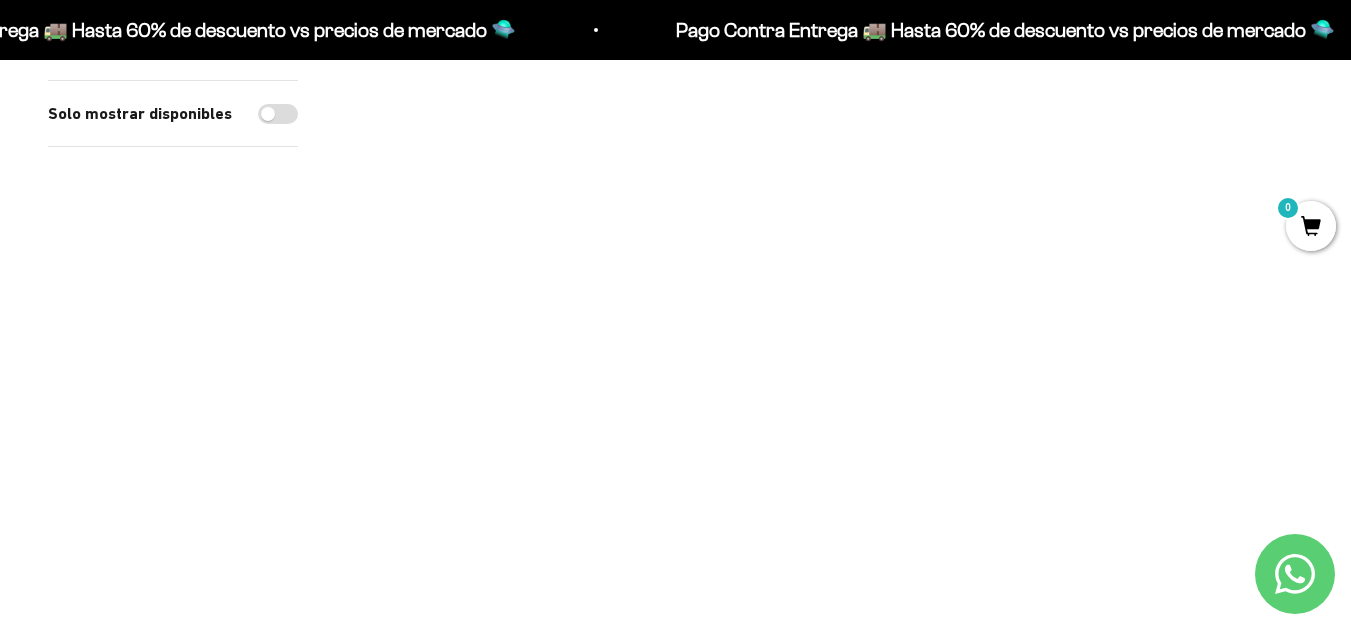 click at bounding box center [1151, 304] 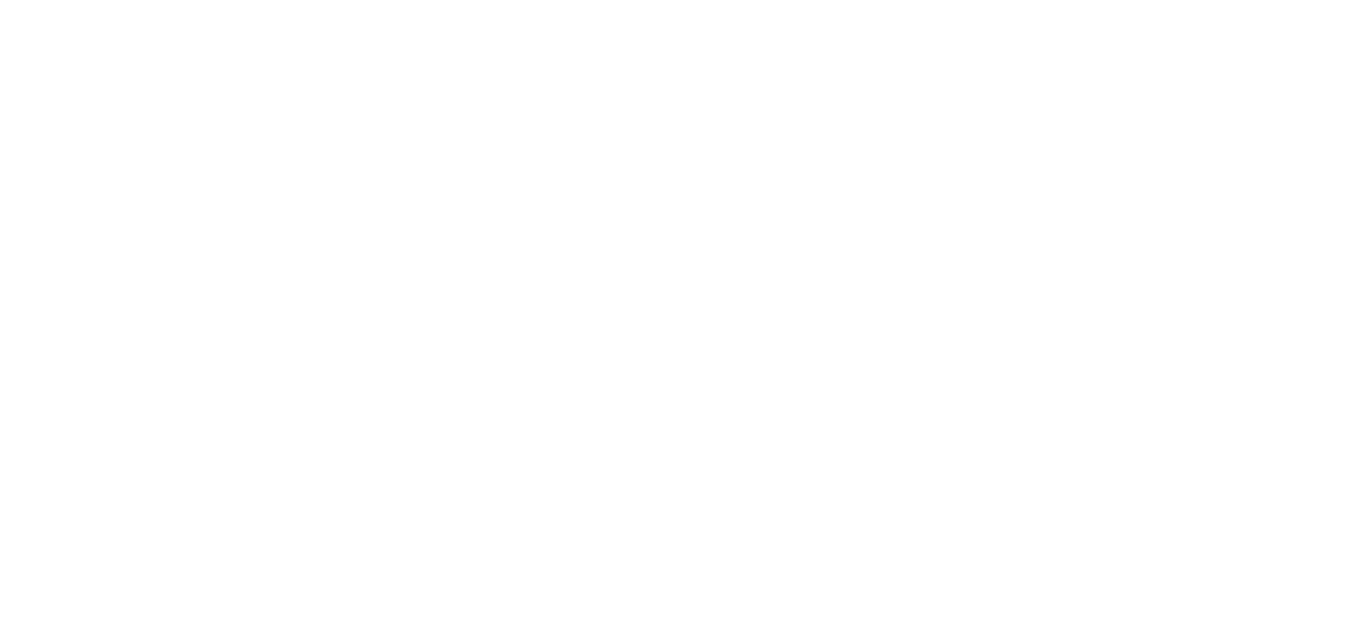 scroll, scrollTop: 0, scrollLeft: 0, axis: both 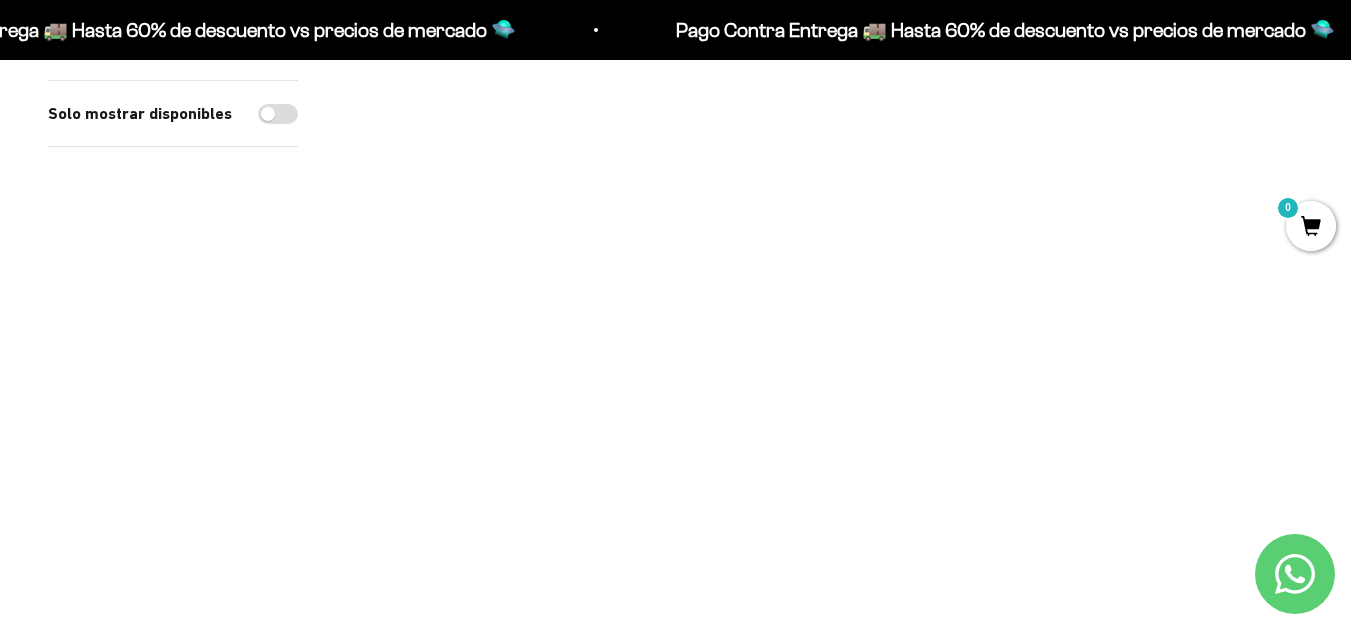 click at bounding box center (824, 184) 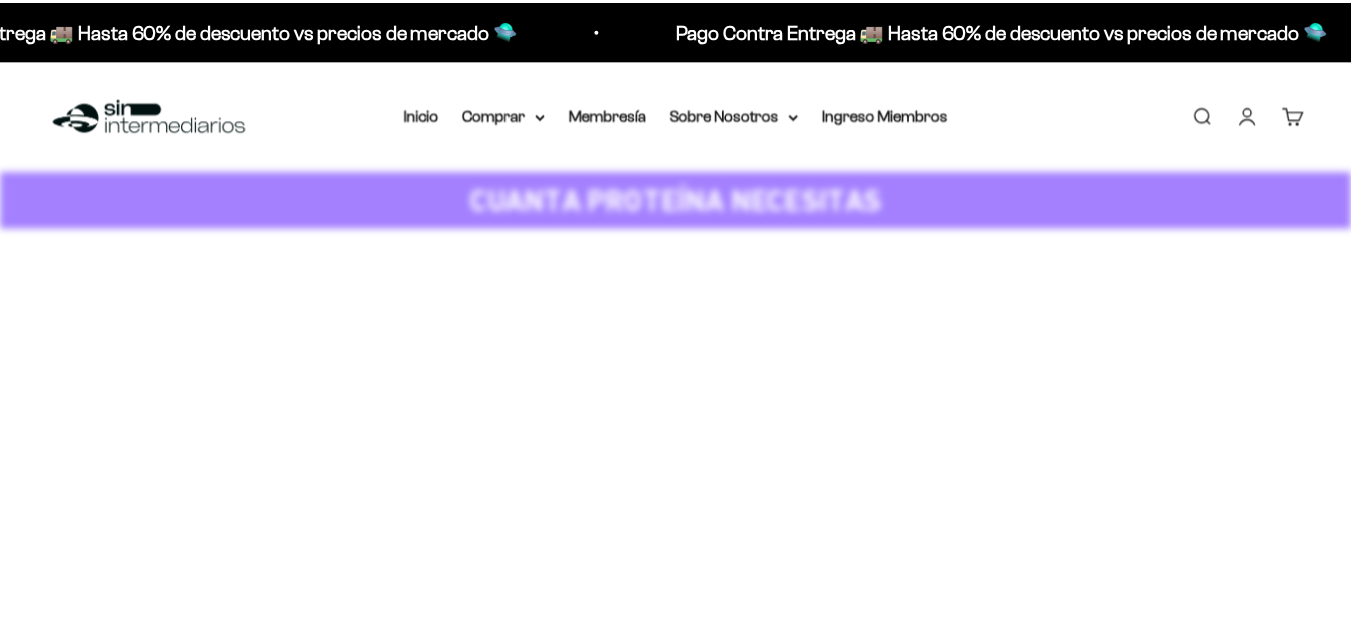 scroll, scrollTop: 0, scrollLeft: 0, axis: both 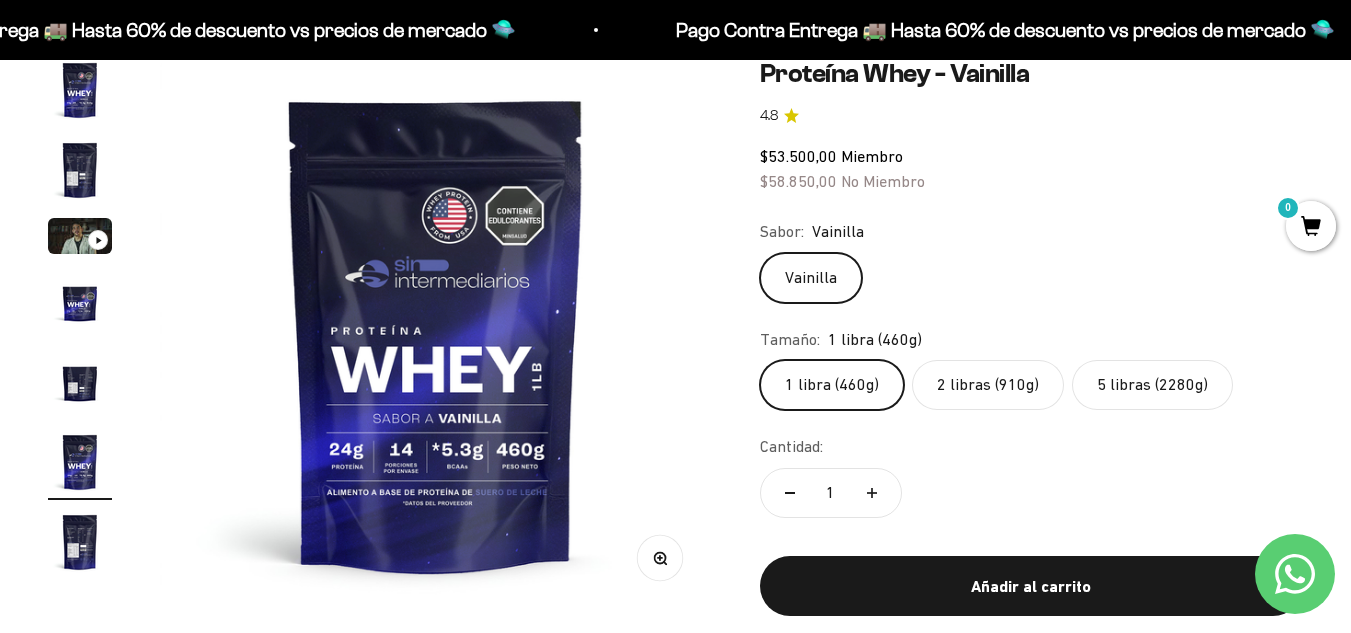 click on "5 libras (2280g)" 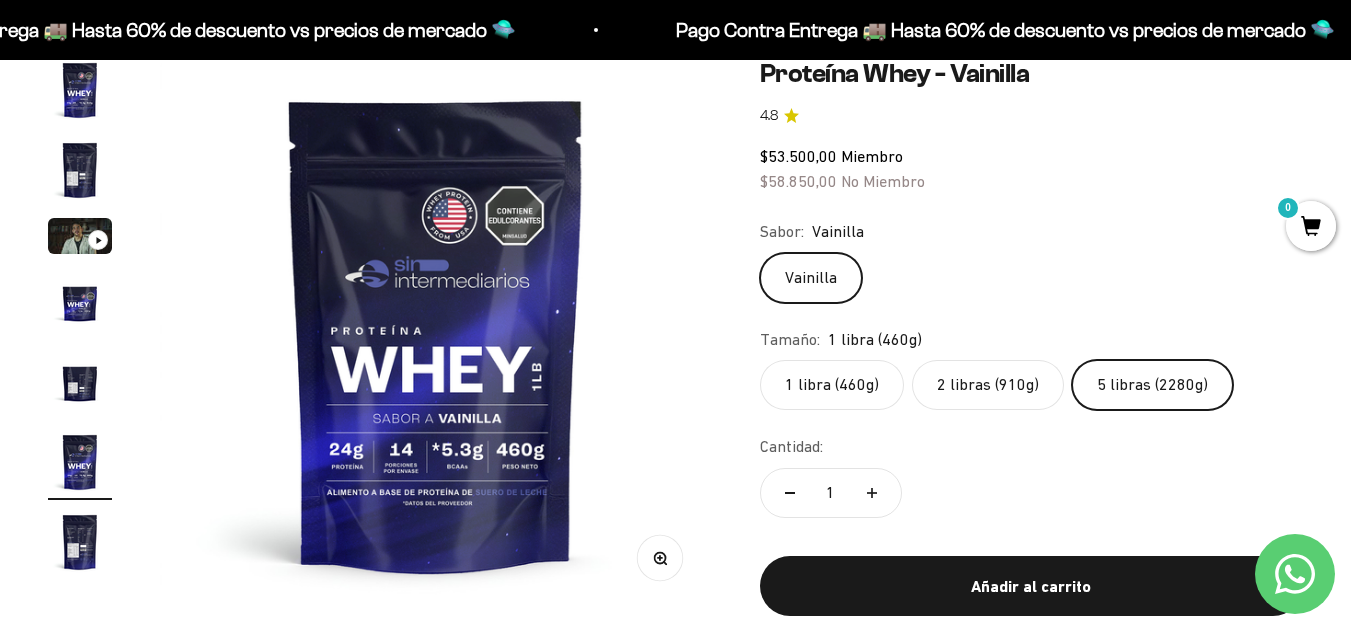scroll, scrollTop: 0, scrollLeft: 1692, axis: horizontal 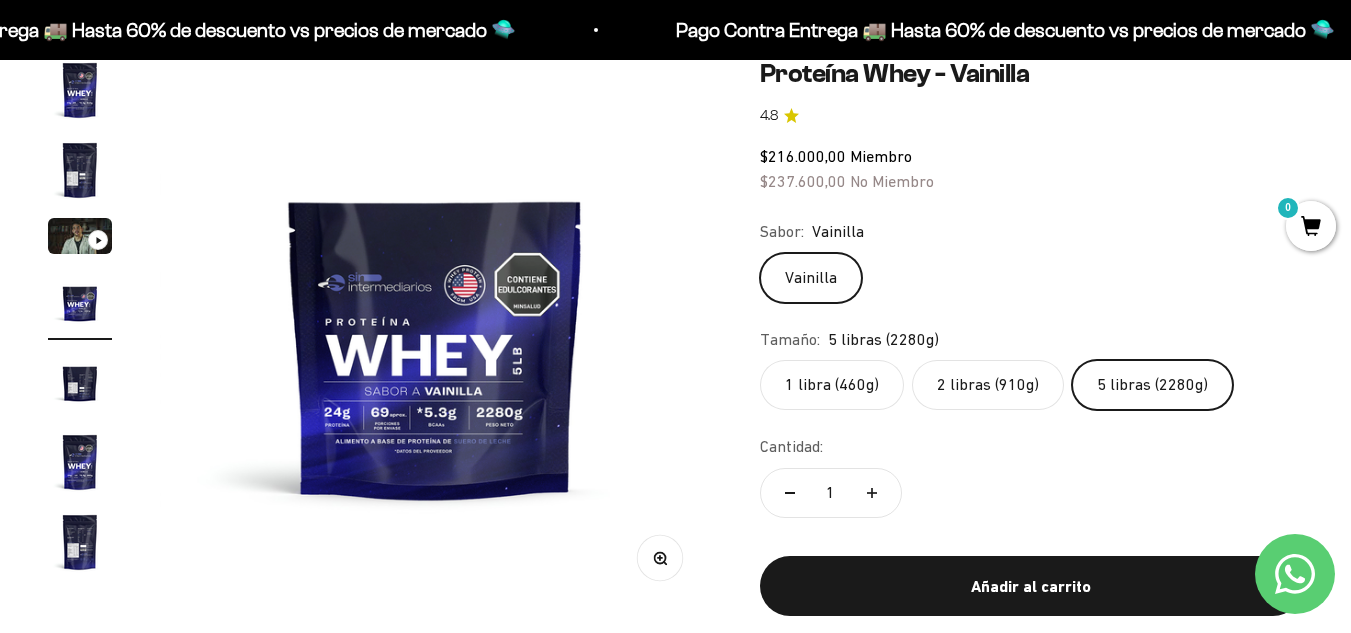 click on "2 libras (910g)" 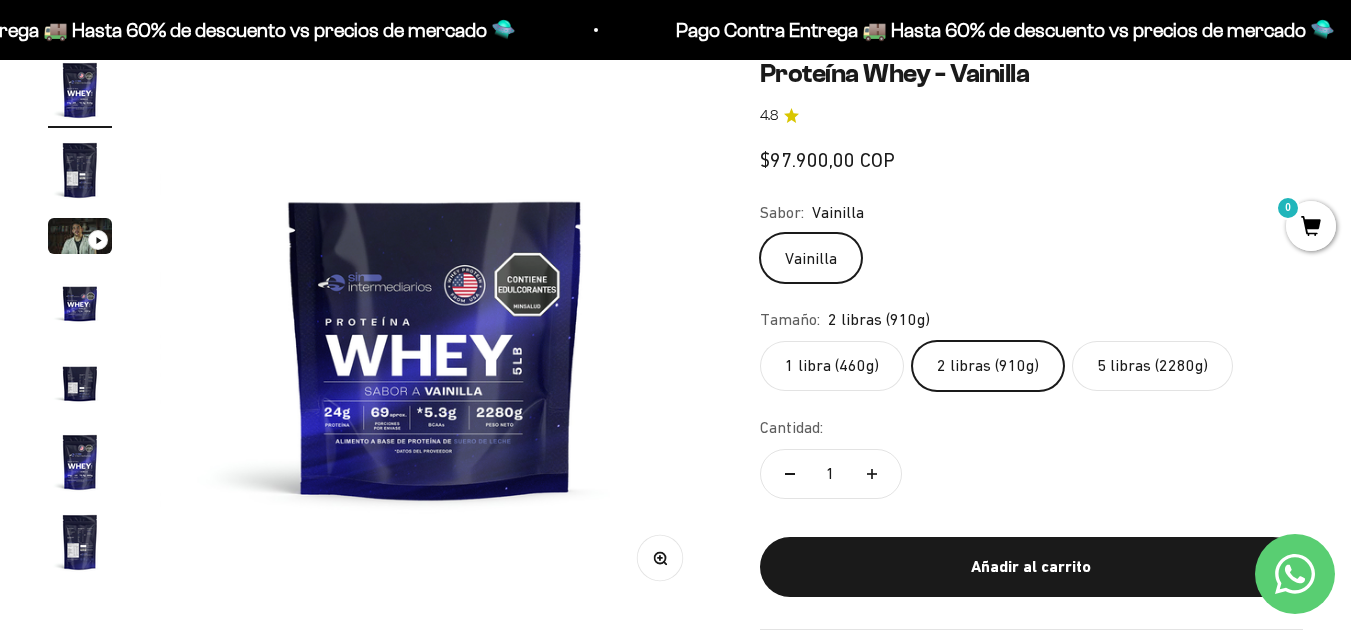 scroll, scrollTop: 0, scrollLeft: 0, axis: both 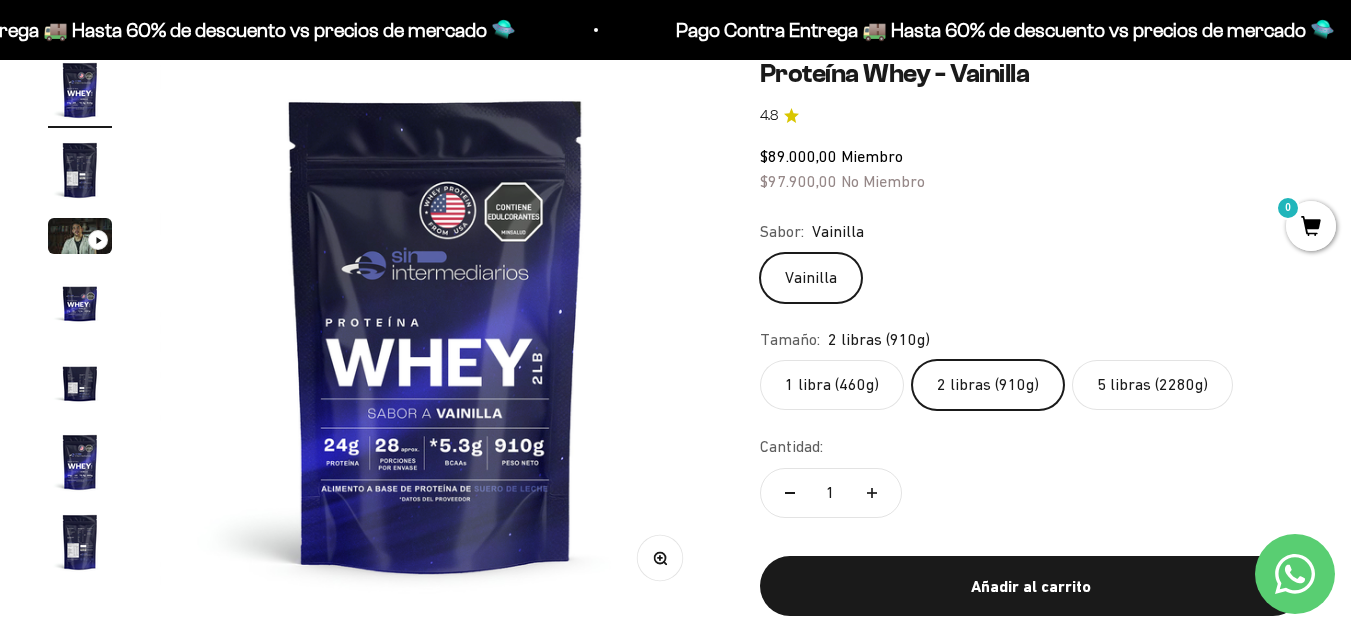 click at bounding box center [80, 170] 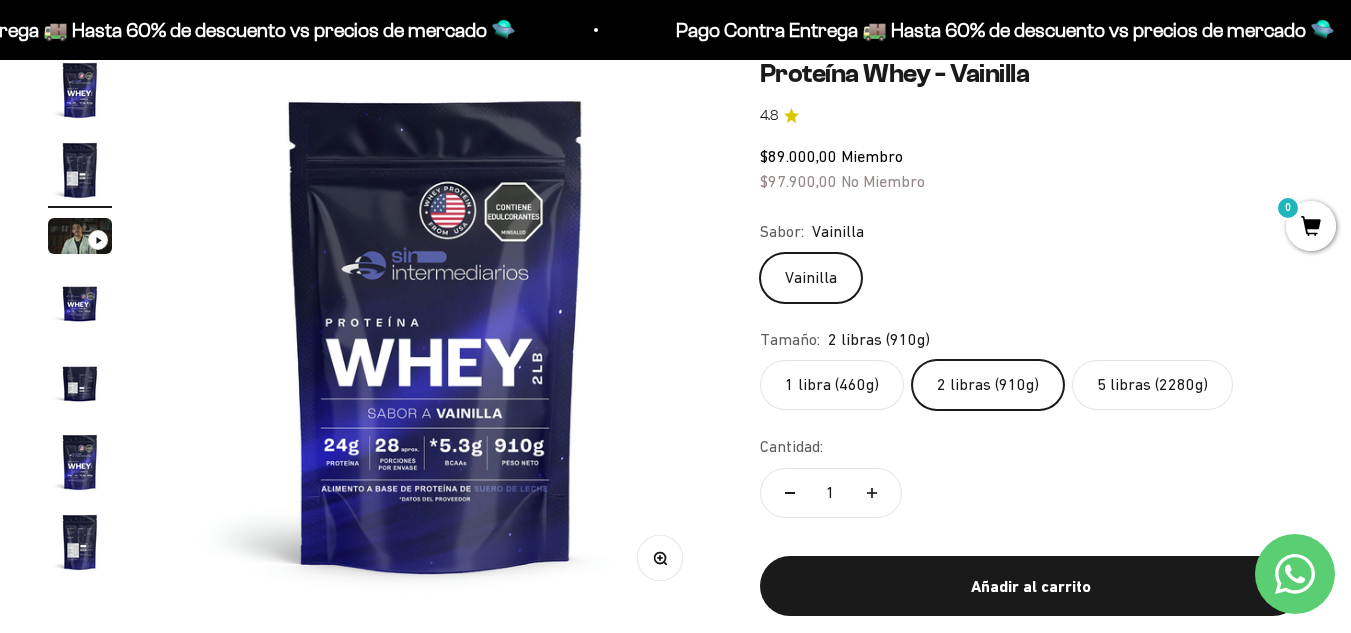 scroll, scrollTop: 0, scrollLeft: 564, axis: horizontal 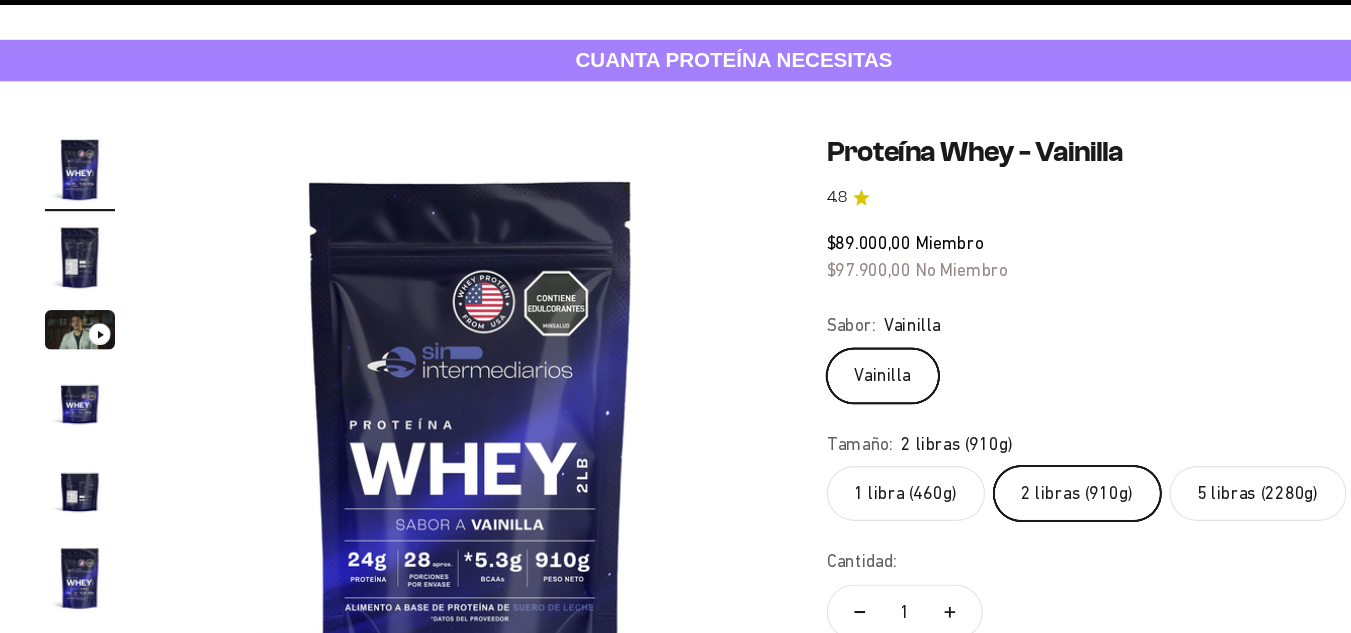 click on "5 libras (2280g)" 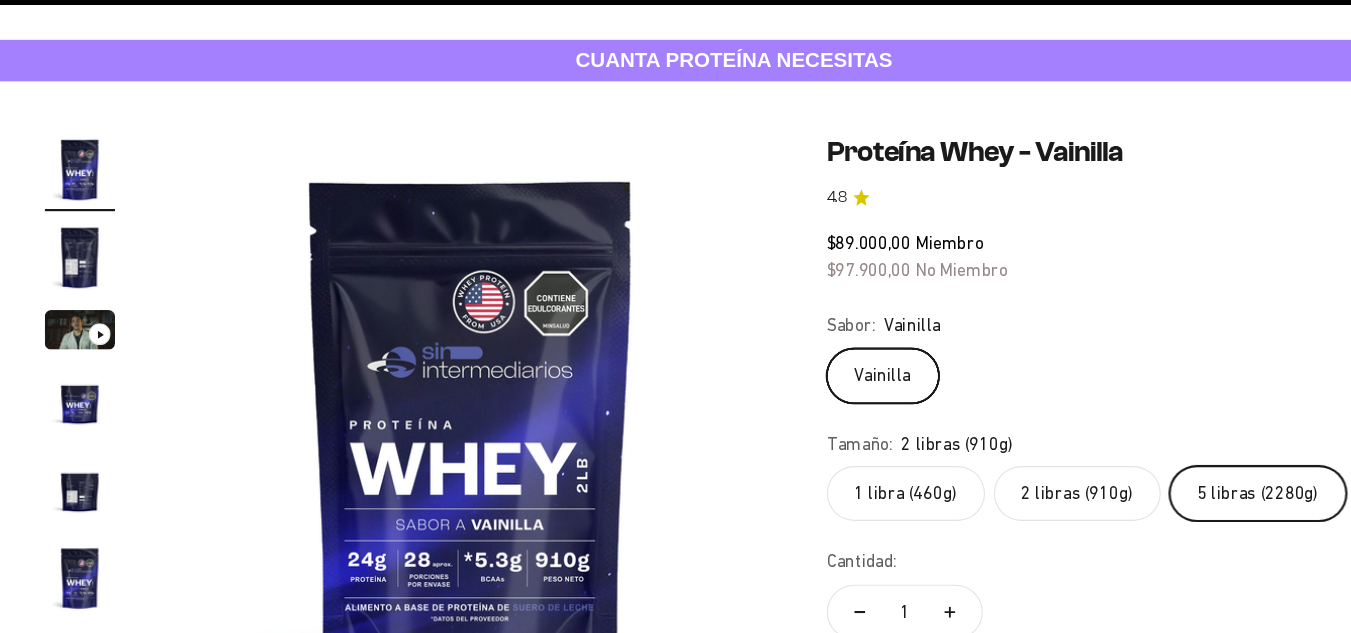scroll, scrollTop: 0, scrollLeft: 1692, axis: horizontal 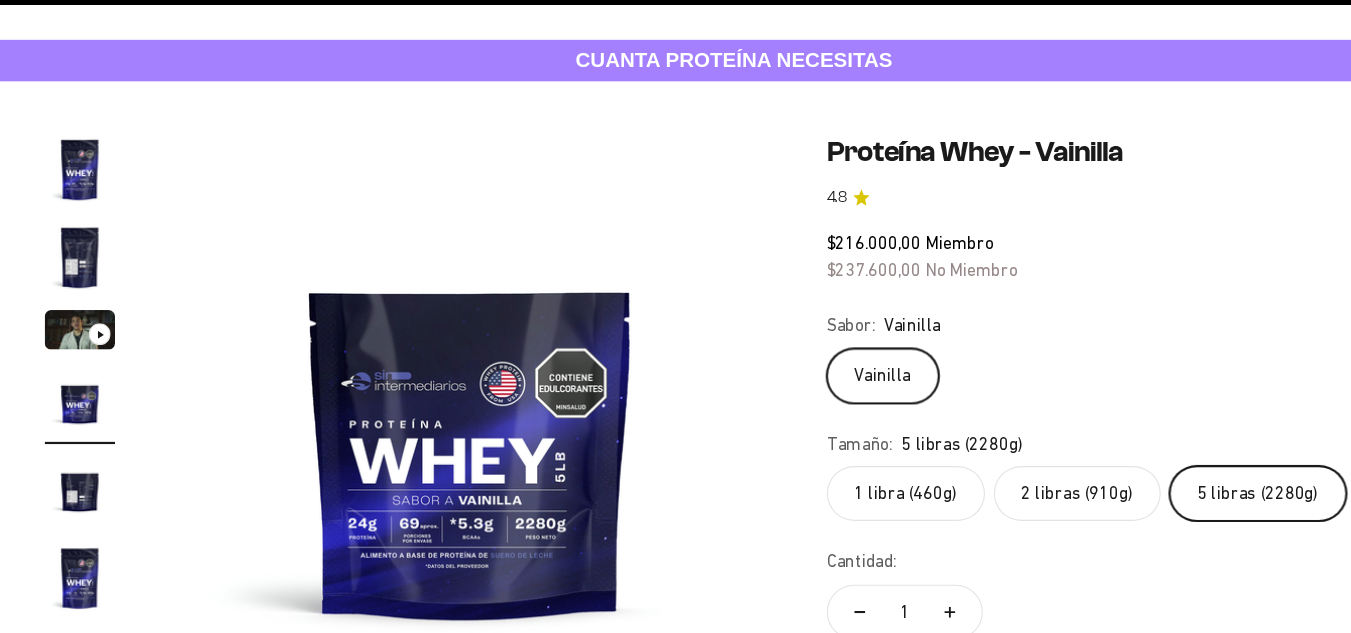 click on "2 libras (910g)" 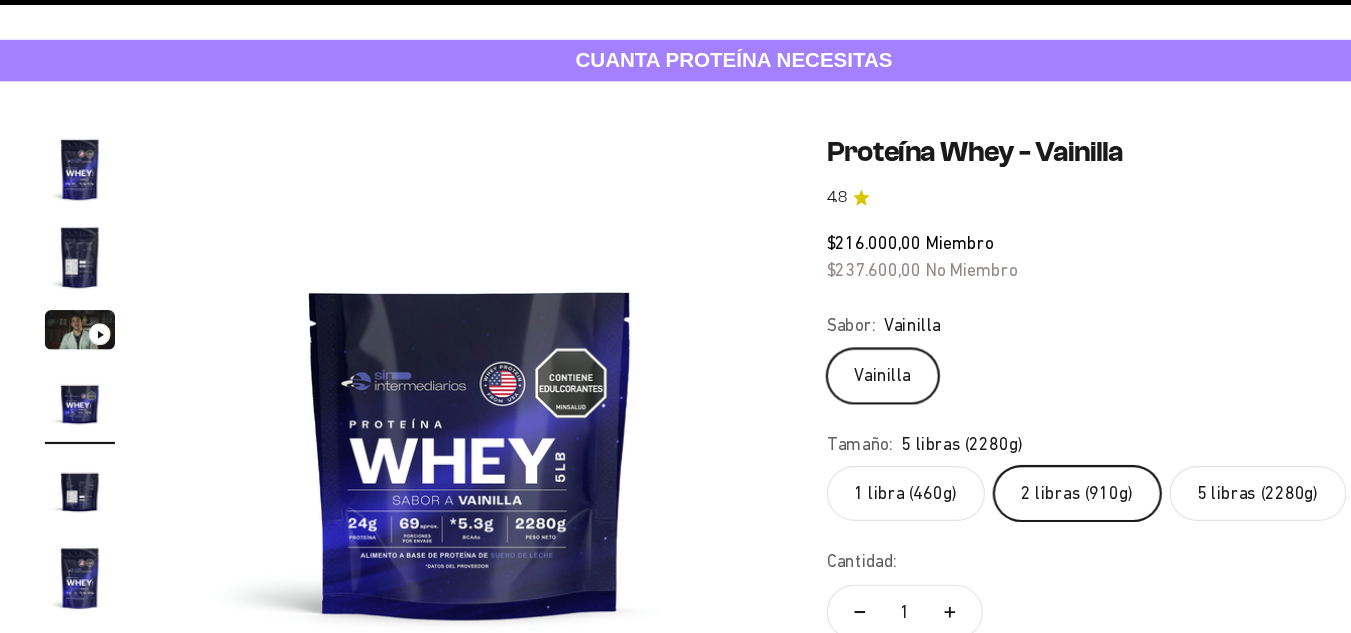 scroll, scrollTop: 0, scrollLeft: 0, axis: both 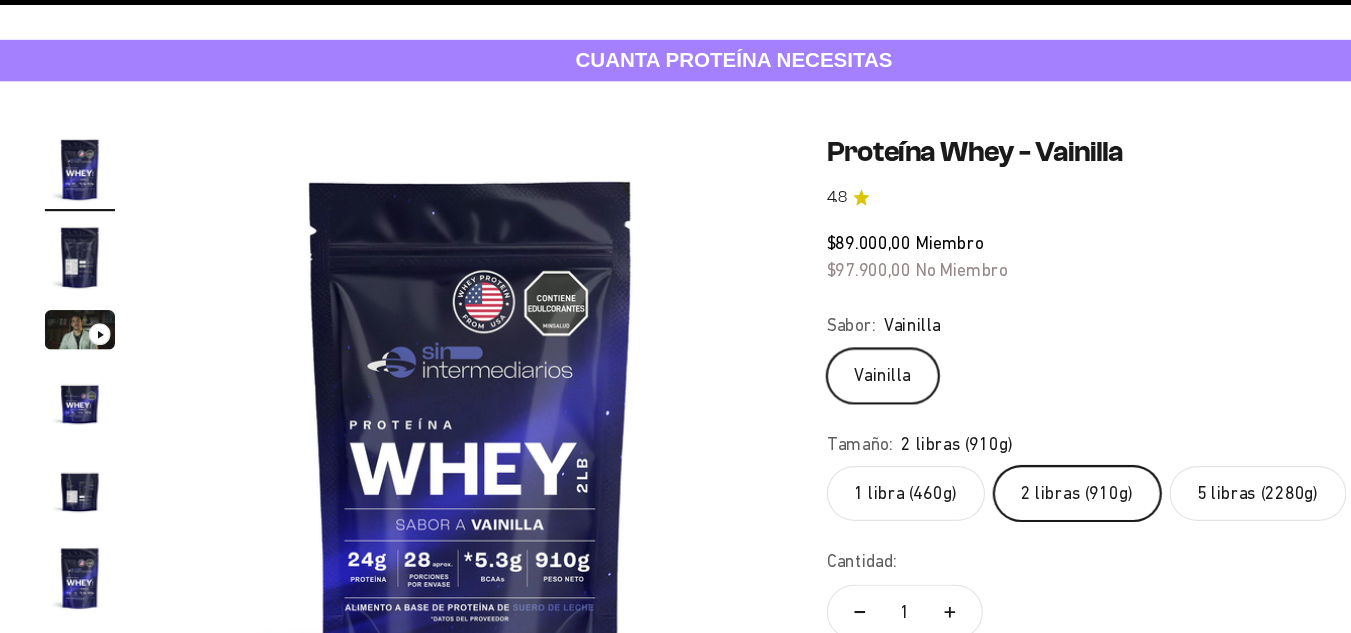 click on "5 libras (2280g)" 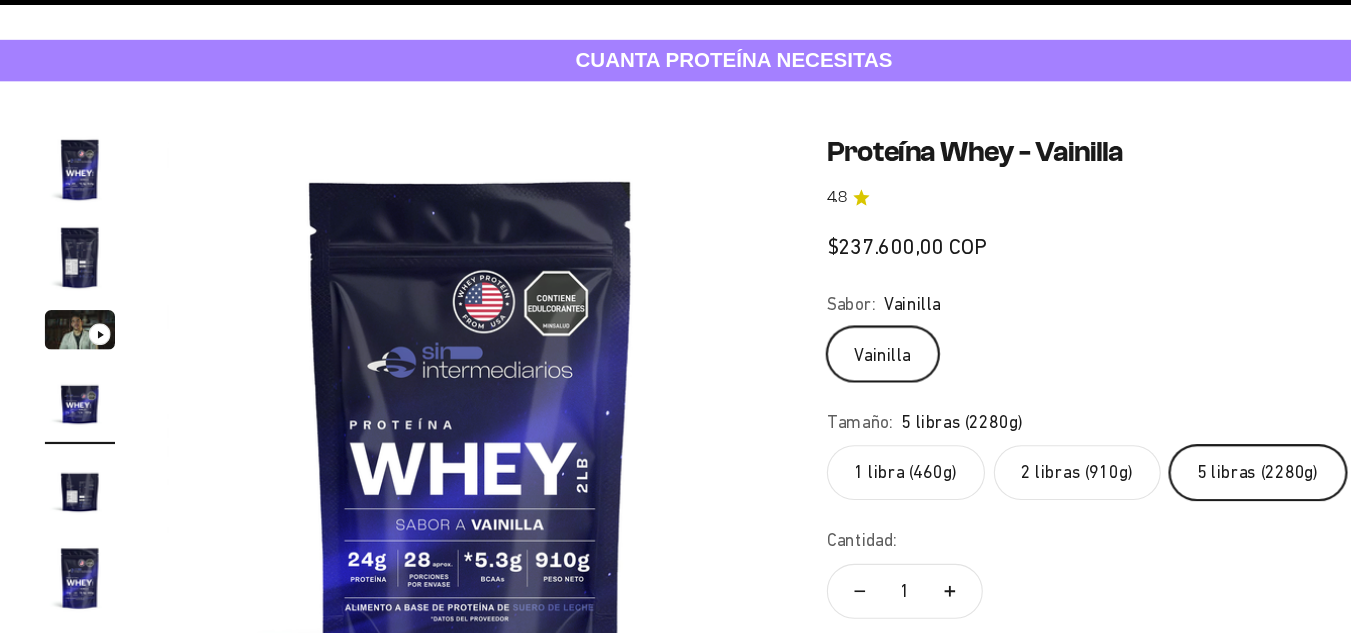 scroll, scrollTop: 0, scrollLeft: 1692, axis: horizontal 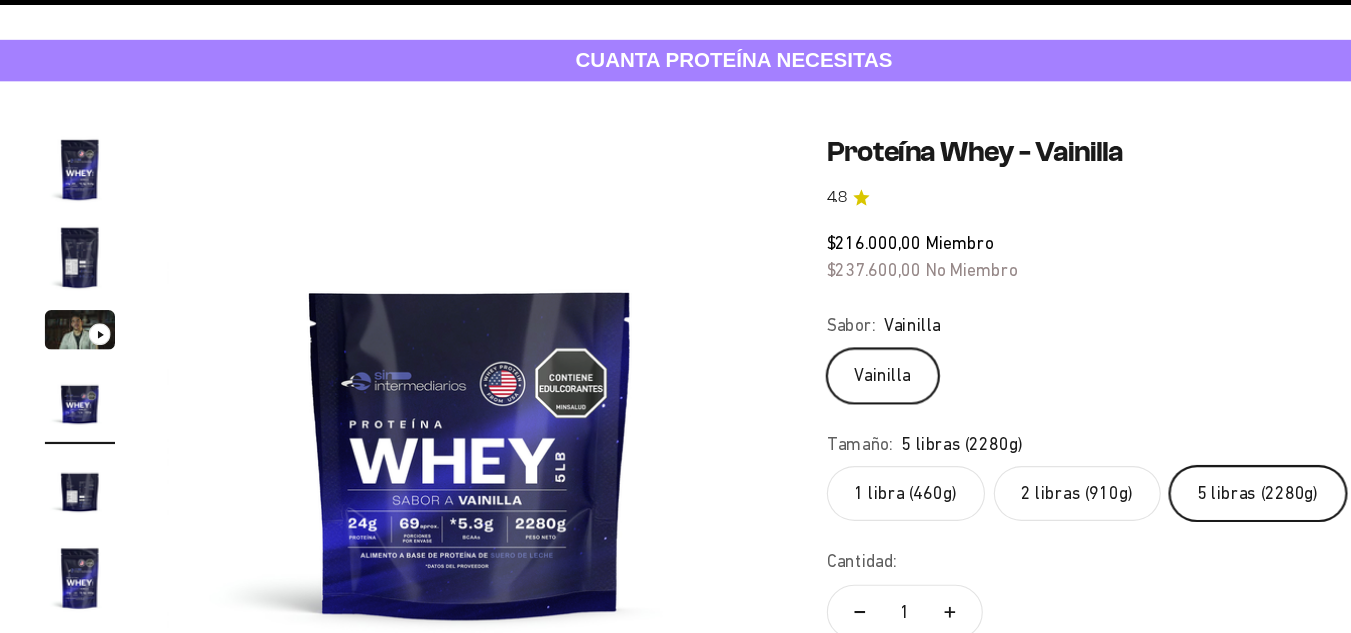 click on "2 libras (910g)" 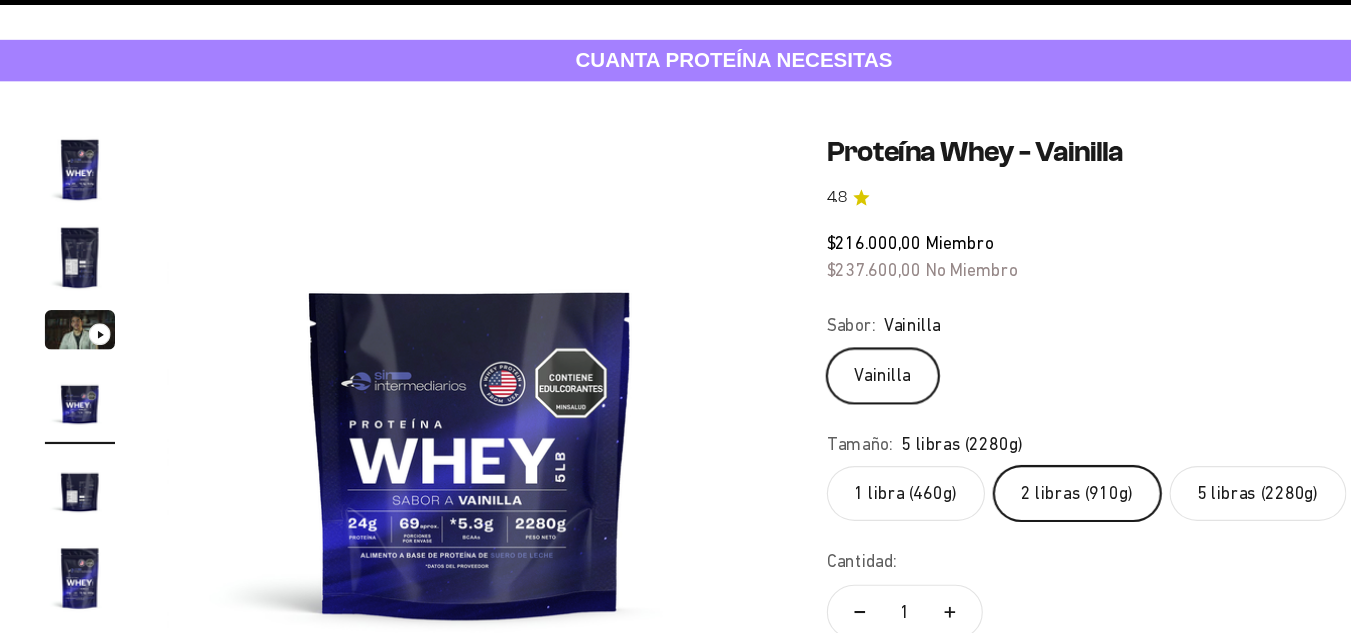 scroll, scrollTop: 0, scrollLeft: 0, axis: both 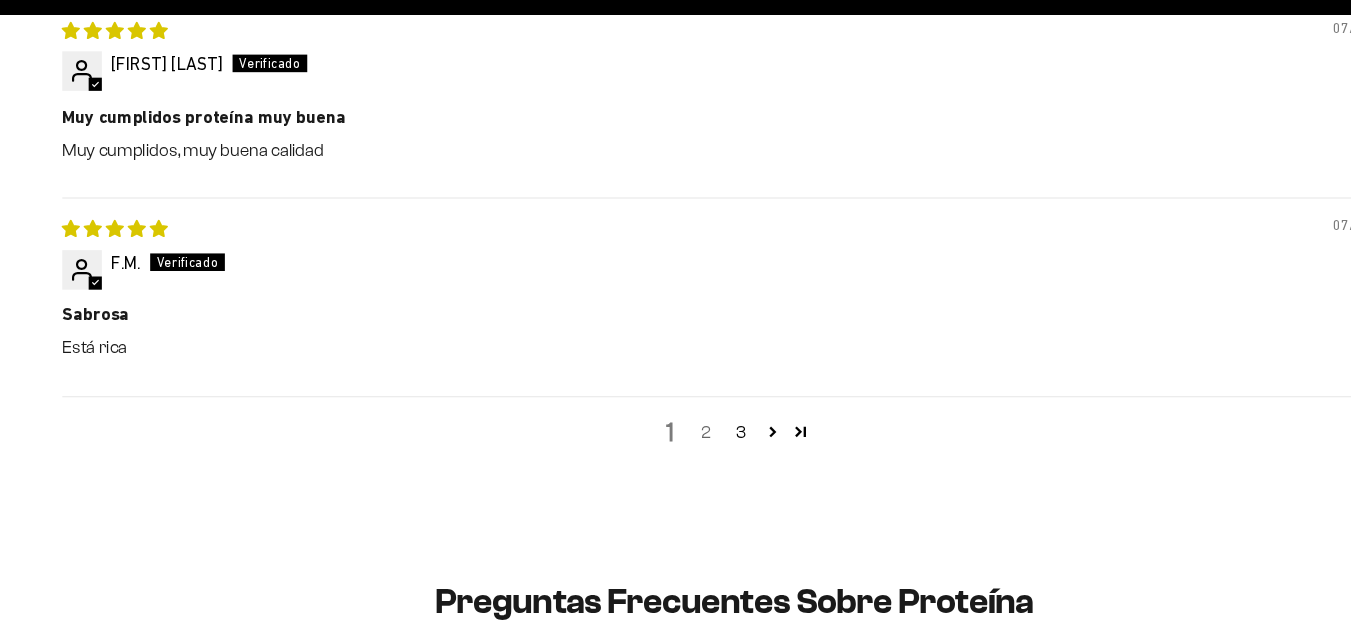 click on "2" at bounding box center [650, 440] 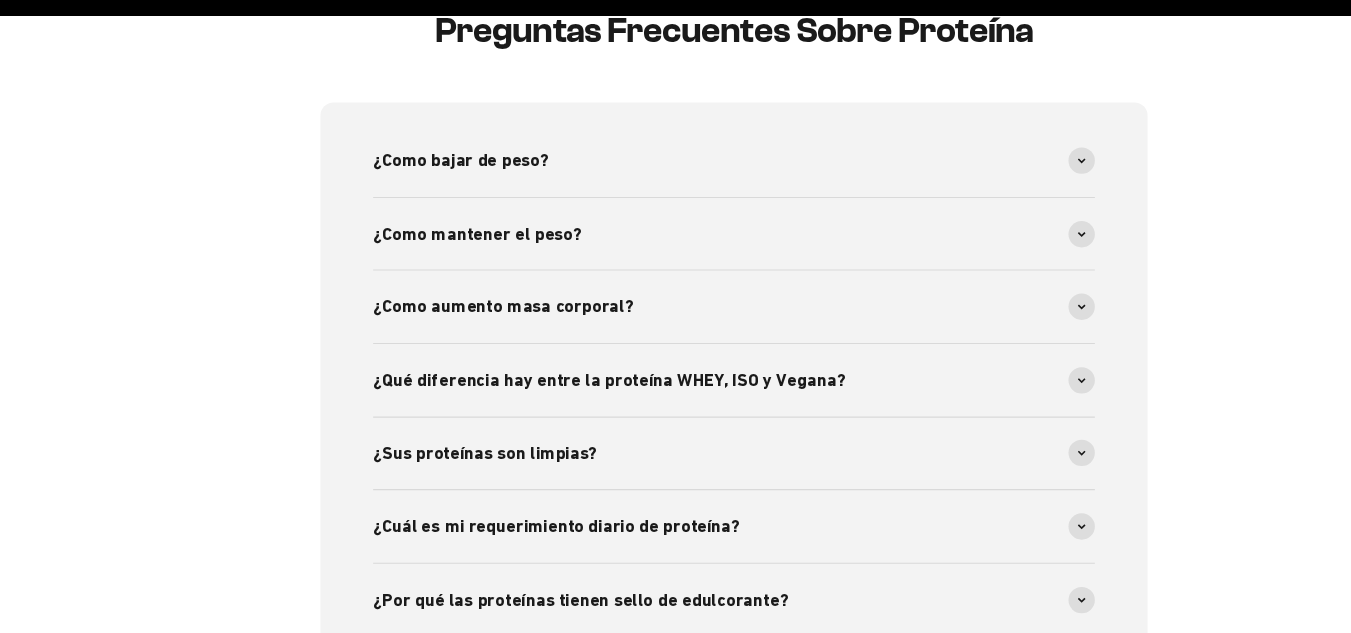 scroll, scrollTop: 2469, scrollLeft: 0, axis: vertical 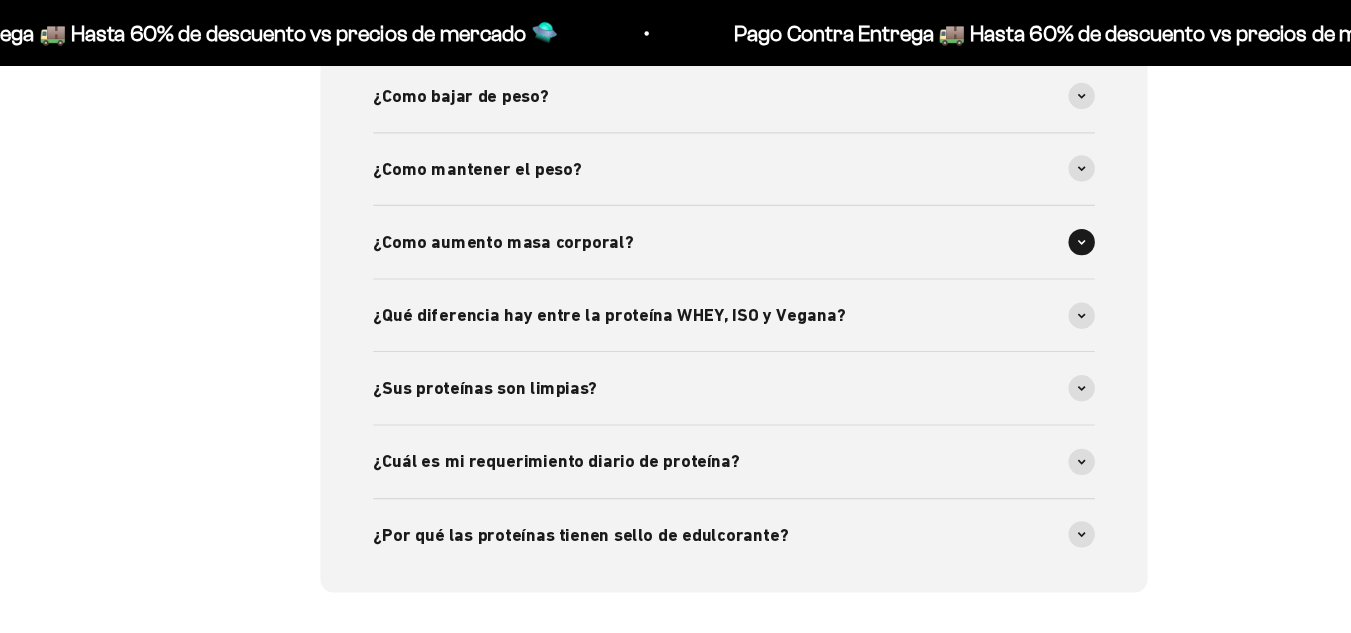 click 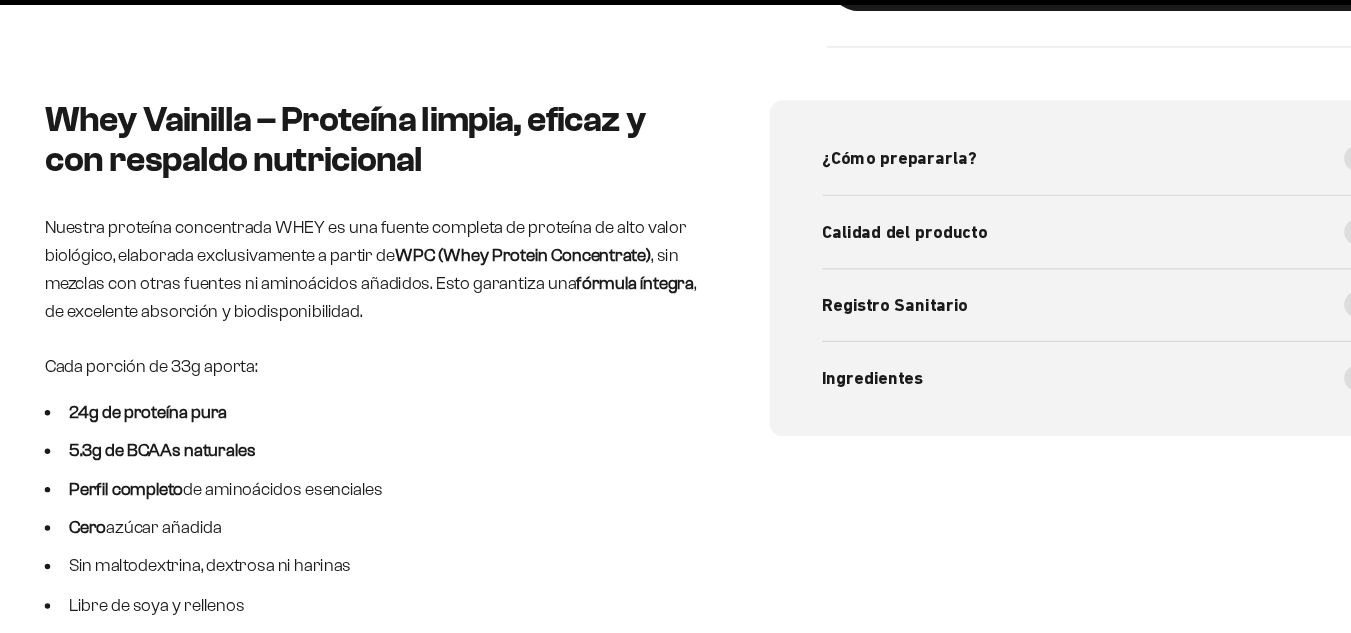 scroll, scrollTop: 760, scrollLeft: 0, axis: vertical 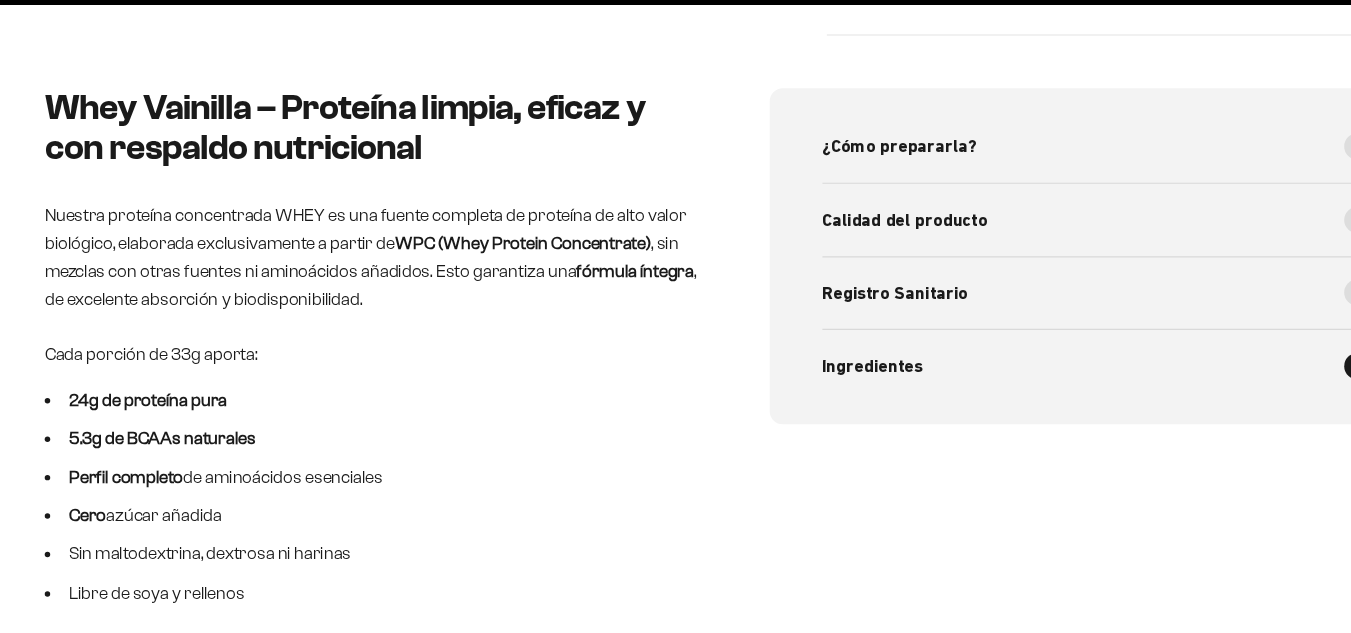 click on "Ingredientes" at bounding box center (802, 389) 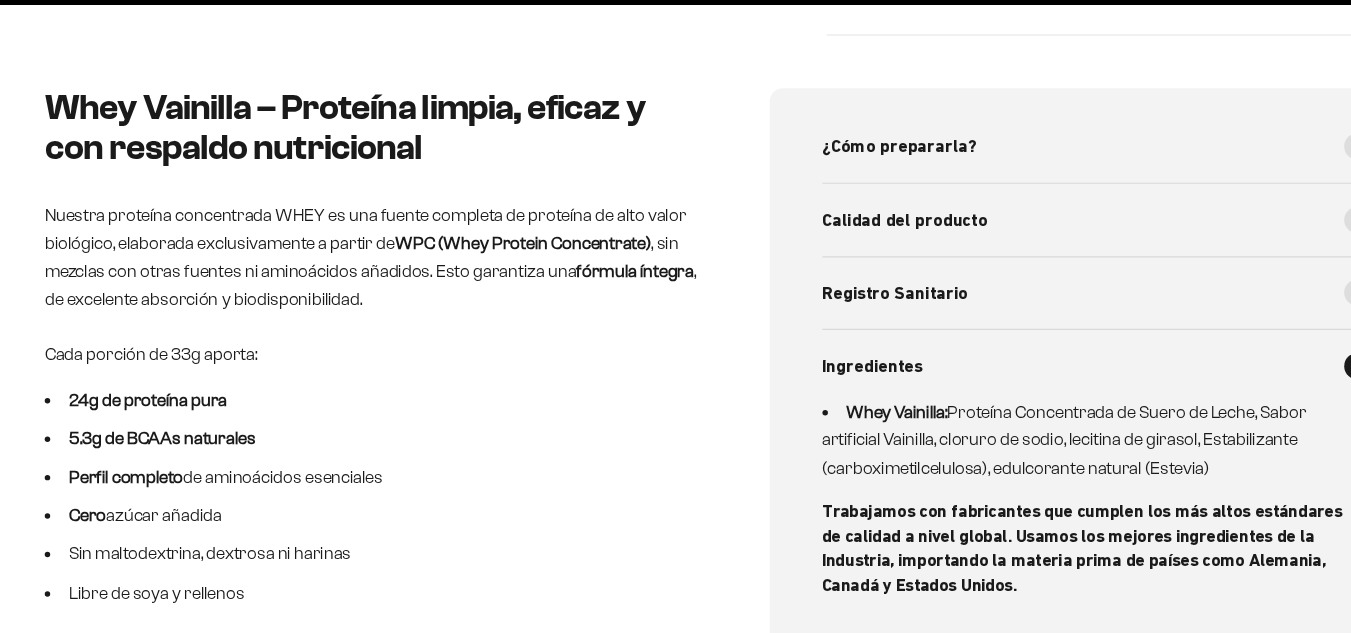 scroll, scrollTop: 358, scrollLeft: 0, axis: vertical 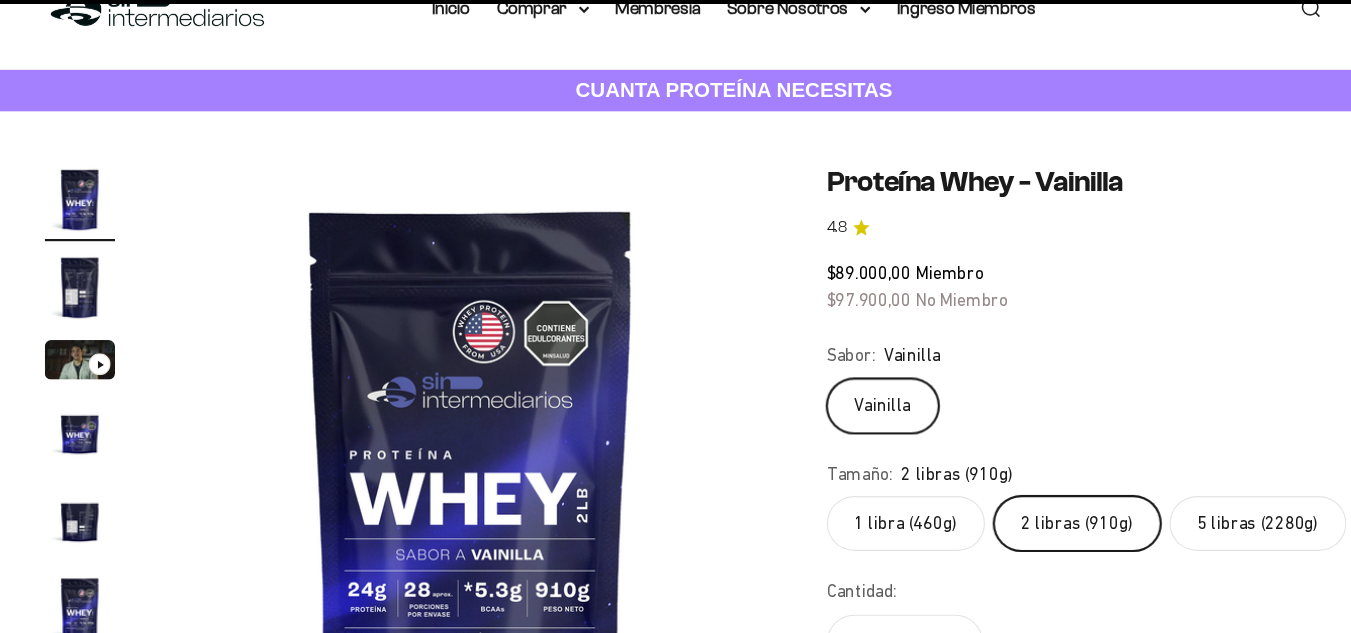 click at bounding box center (80, 318) 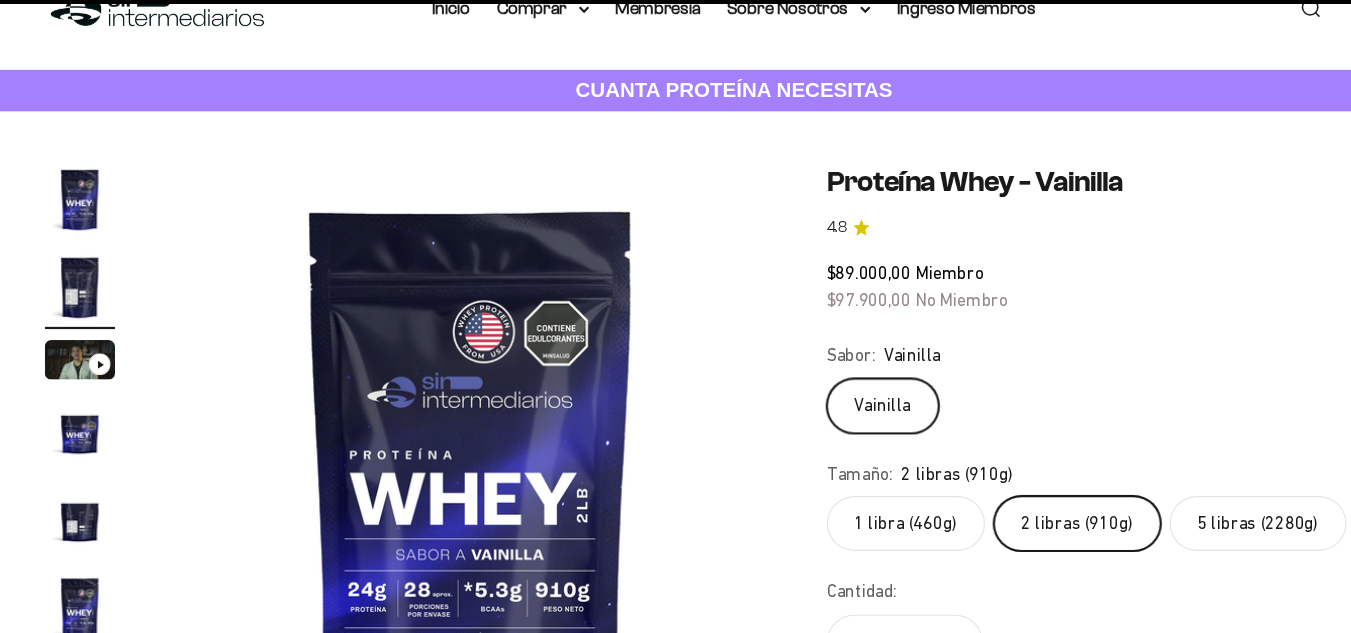 scroll, scrollTop: 0, scrollLeft: 564, axis: horizontal 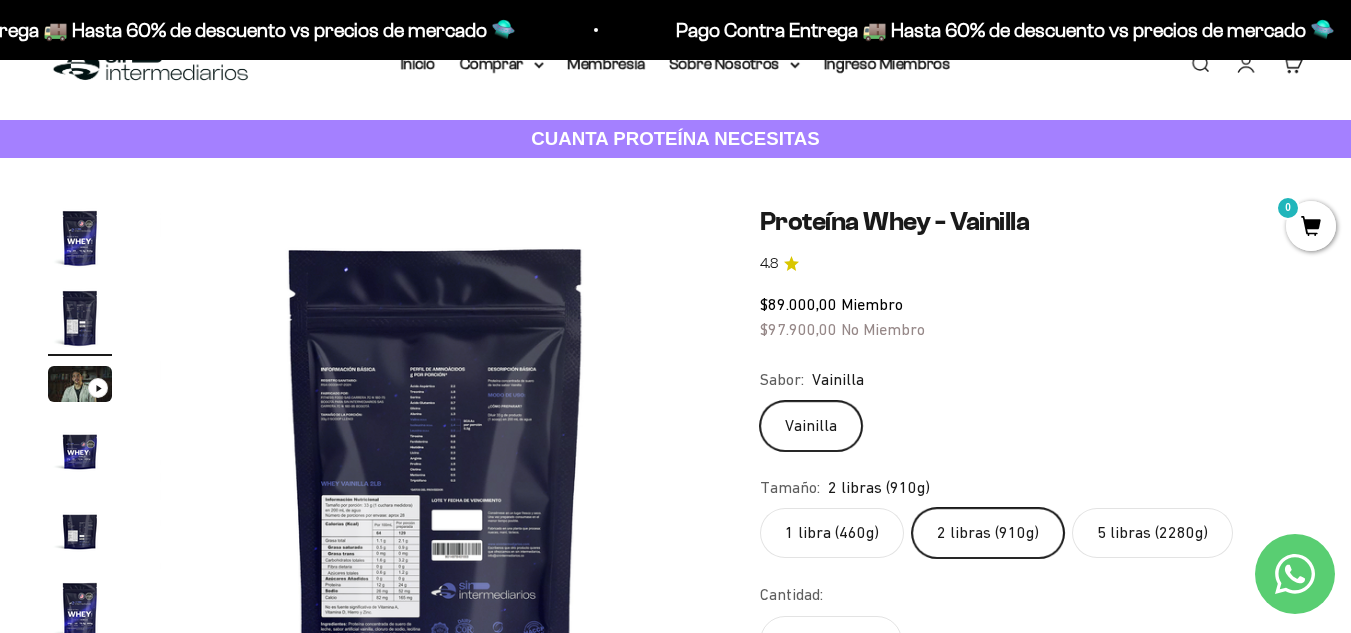 click at bounding box center (80, 450) 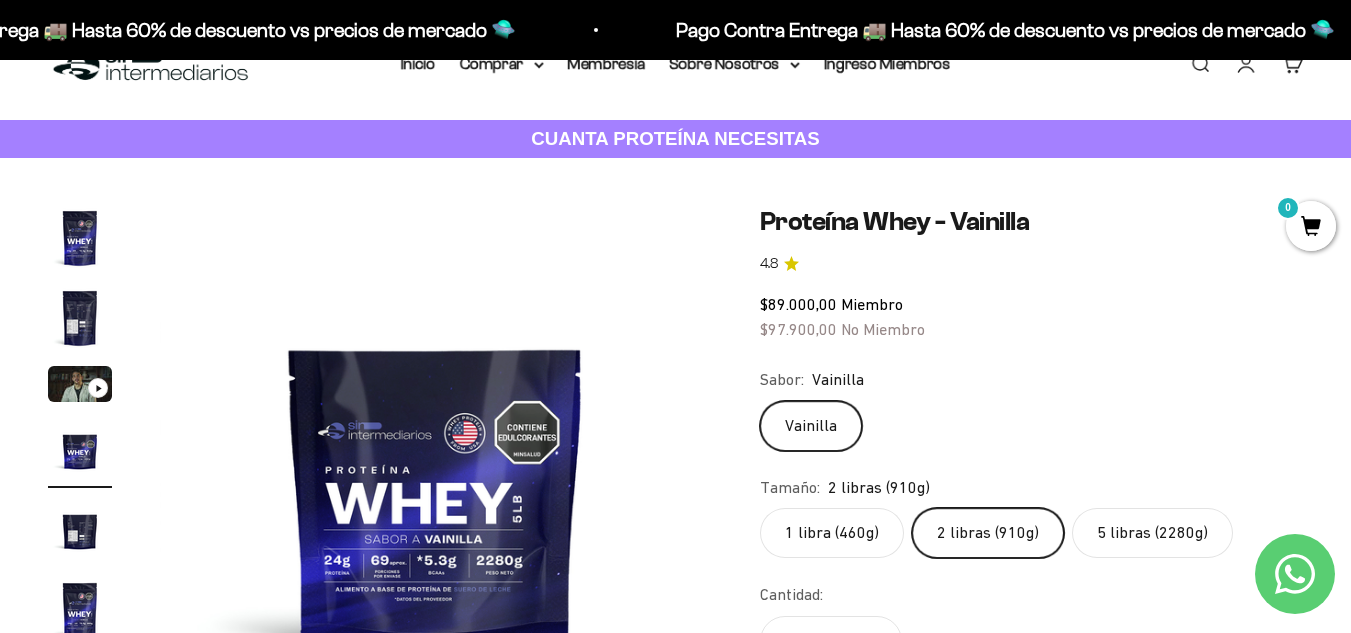 type 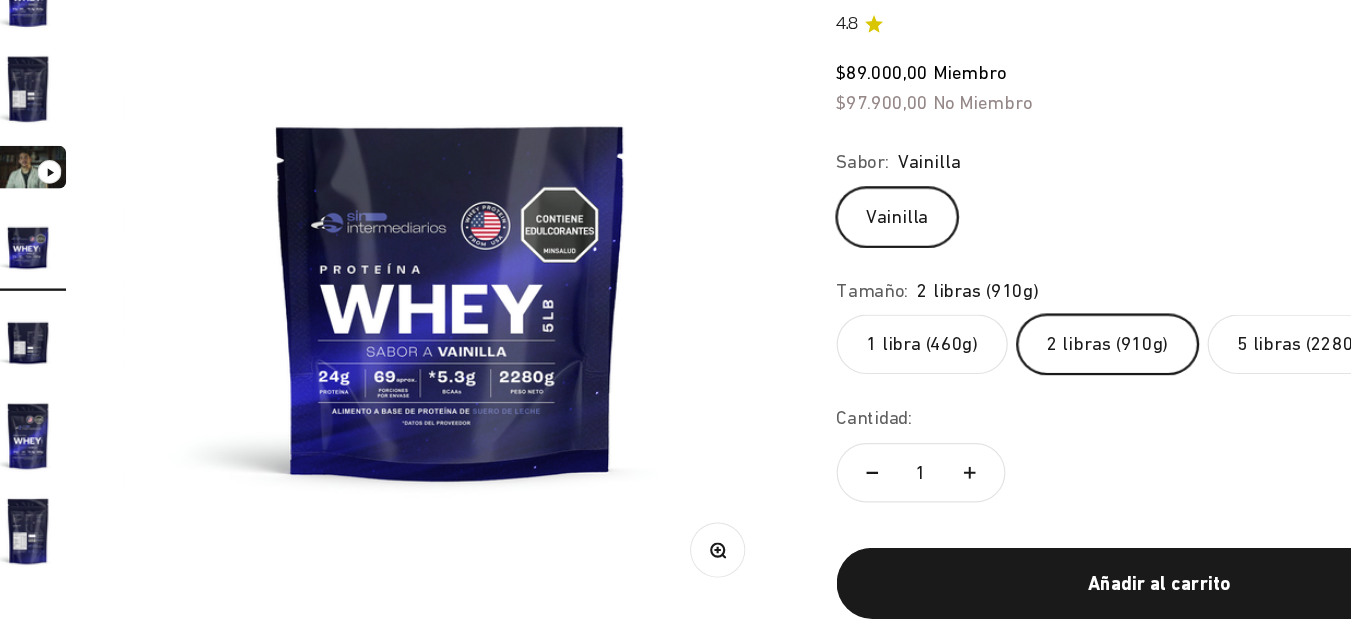 scroll, scrollTop: 210, scrollLeft: 0, axis: vertical 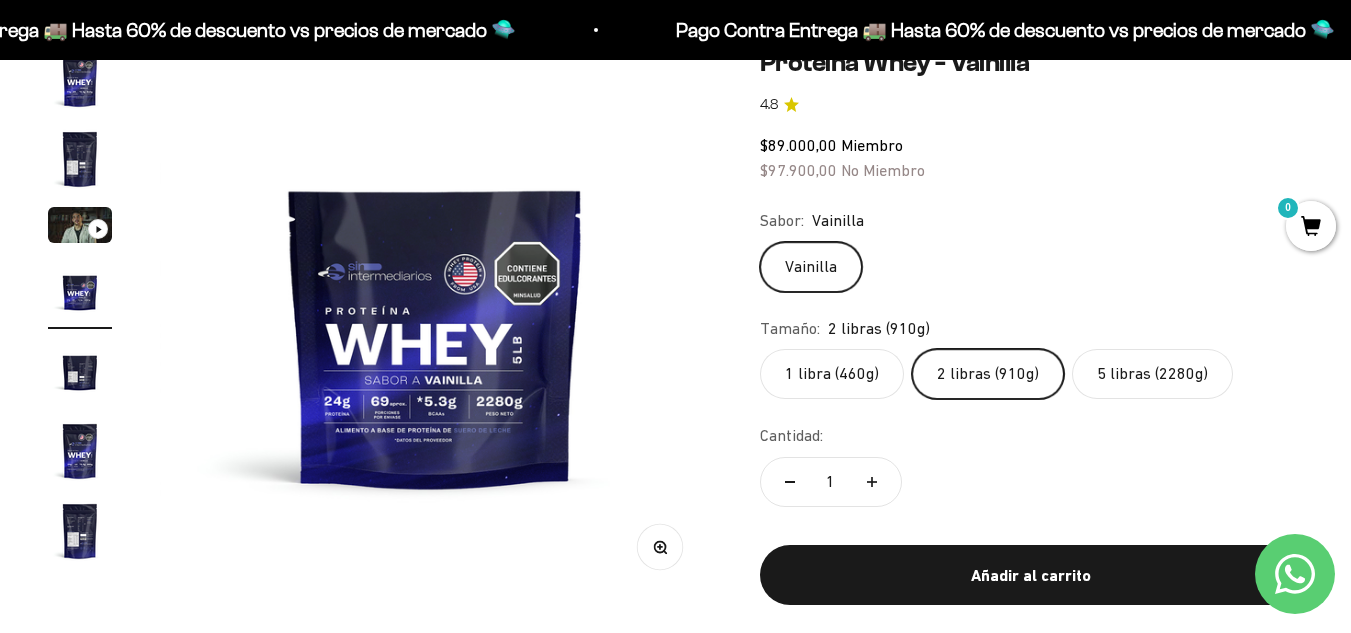 click at bounding box center [80, 79] 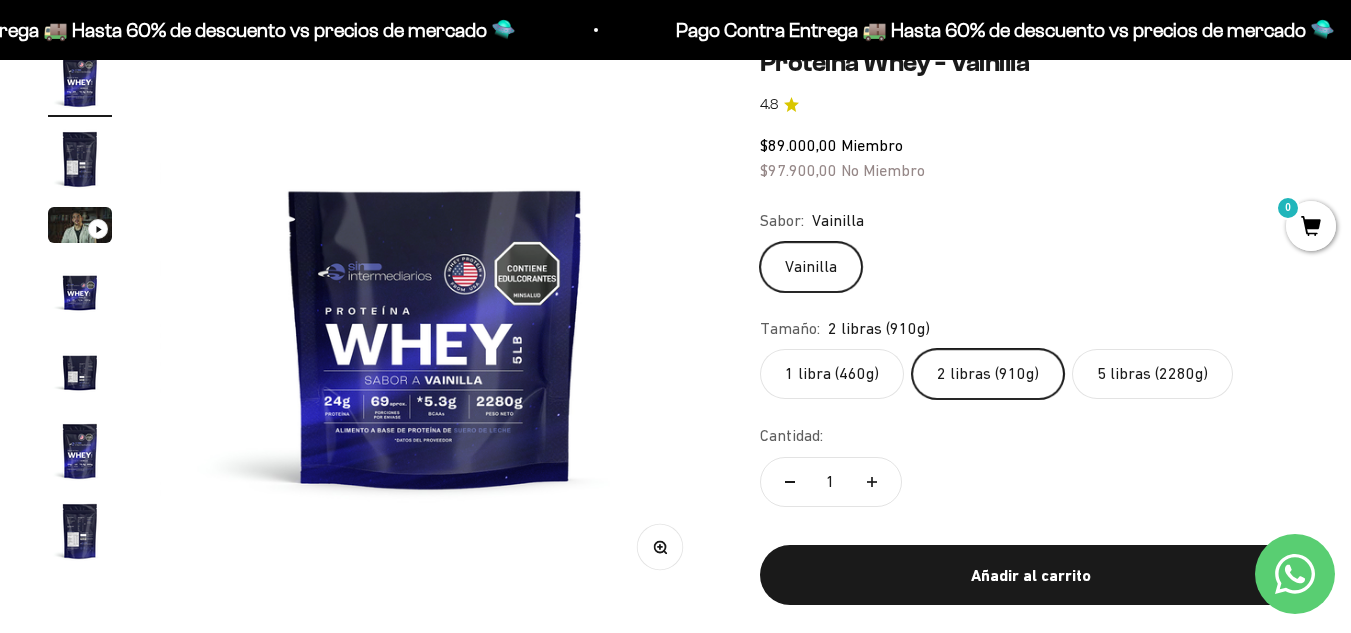 scroll, scrollTop: 0, scrollLeft: 0, axis: both 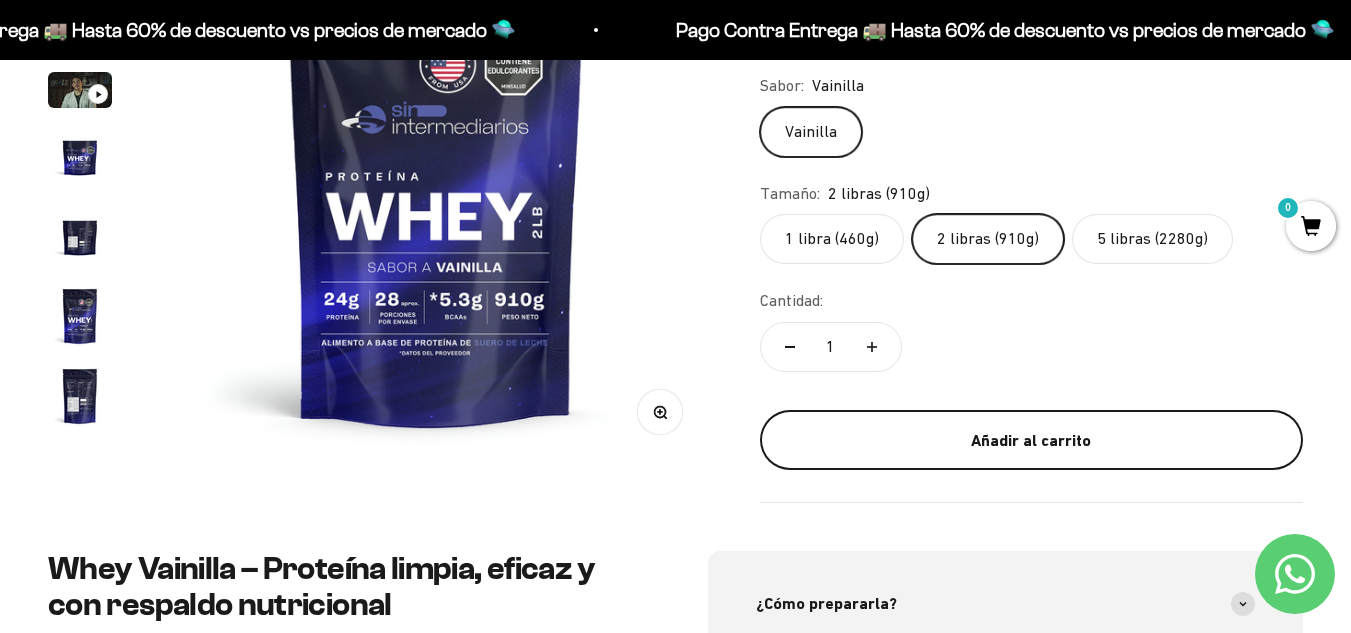 click on "Añadir al carrito" at bounding box center (1031, 441) 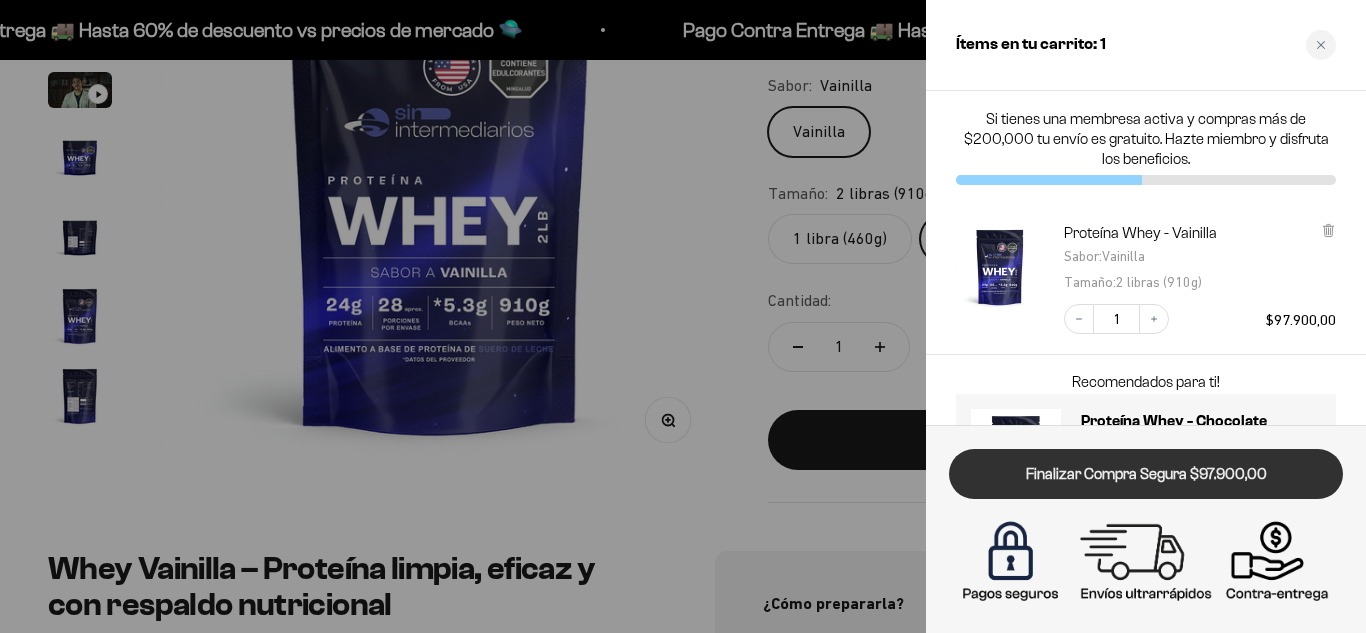 click on "Finalizar Compra Segura $97.900,00" at bounding box center (1146, 474) 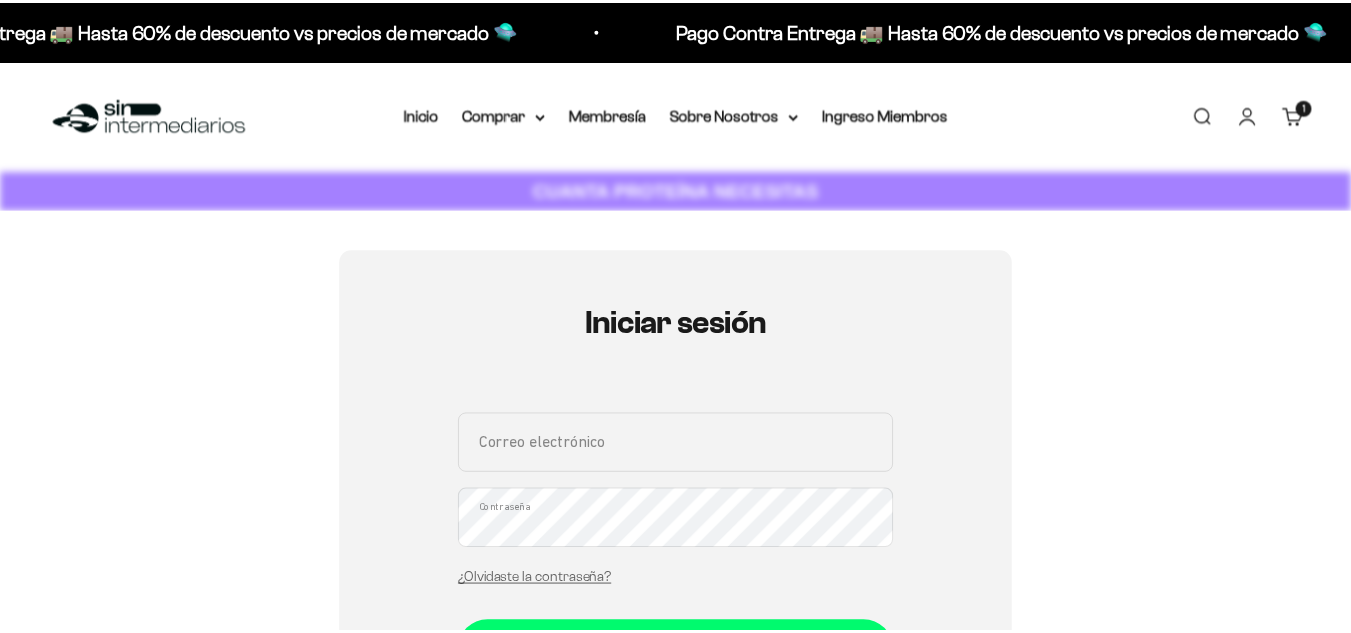 scroll, scrollTop: 0, scrollLeft: 0, axis: both 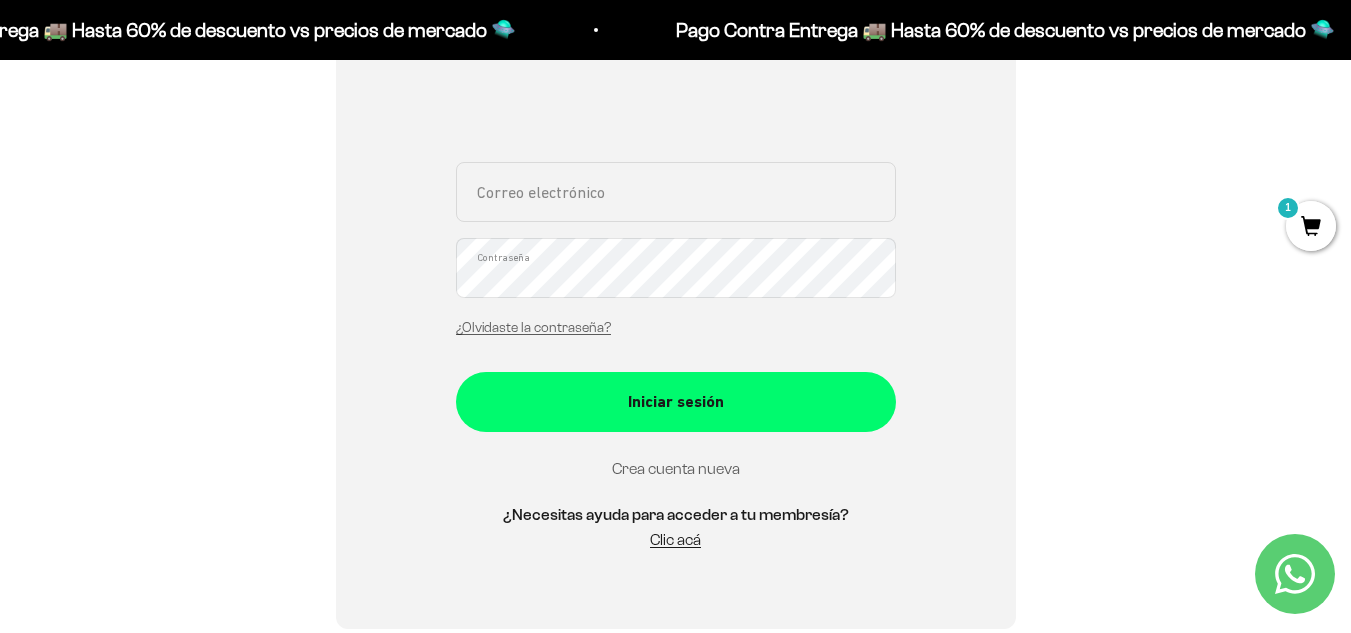 click on "Crea cuenta nueva" at bounding box center (676, 468) 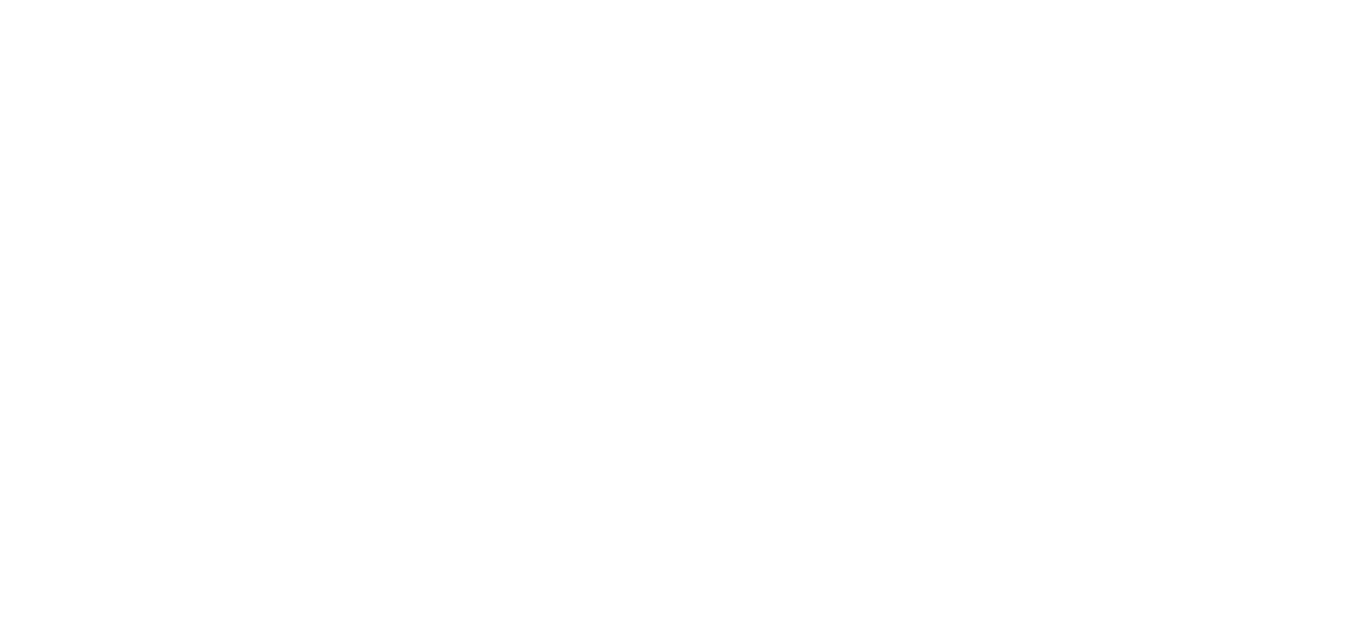 scroll, scrollTop: 0, scrollLeft: 0, axis: both 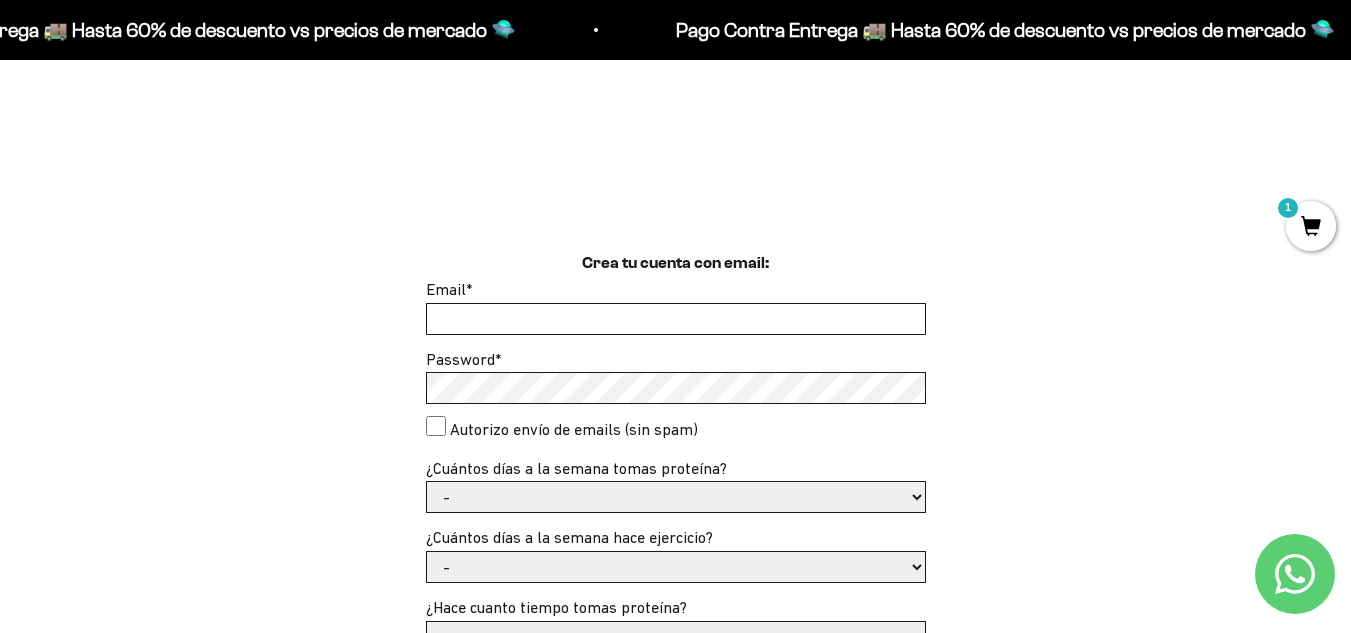 click on "Email
*" at bounding box center [676, 319] 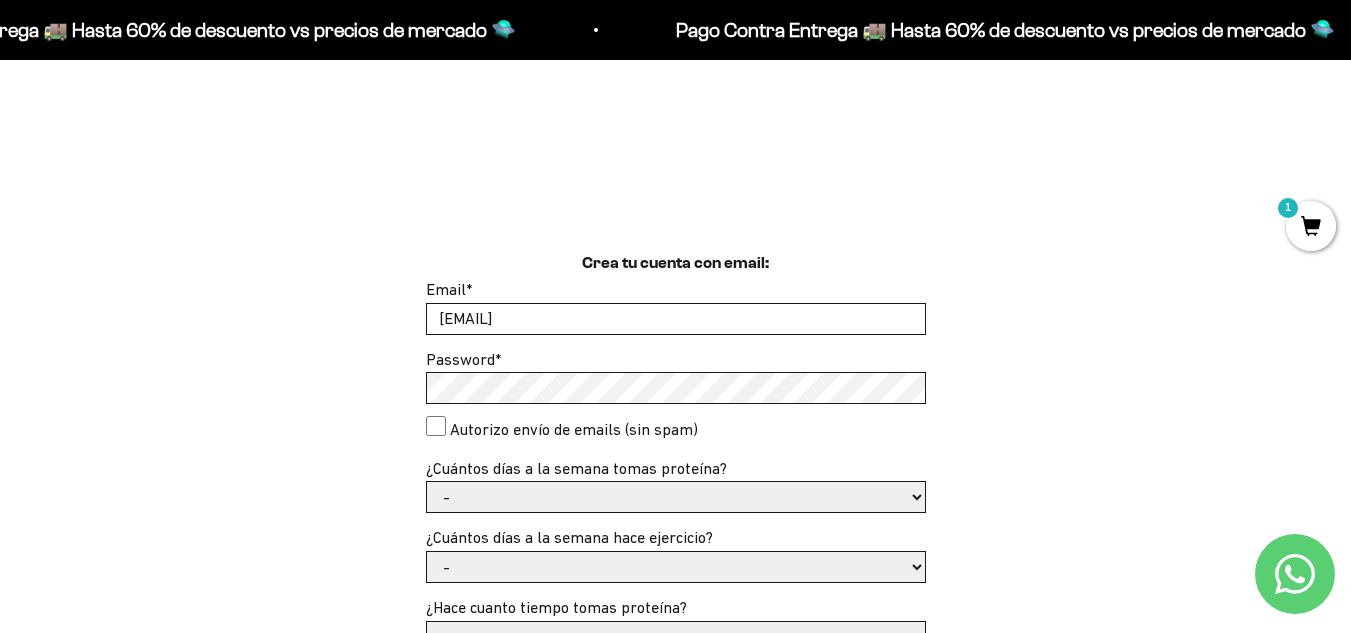 click on "Crea tu cuenta con email:
Email
*
JOSELUISDIAZGONGORA7@gmail.com
Password
*
Autorizo envío de emails (sin spam)
¿Cuántos días a la semana tomas proteína?
-
1 o 2
3 a 5
6 o 7
¿Cuántos días a la semana hace ejercicio?
-
-" at bounding box center (675, 627) 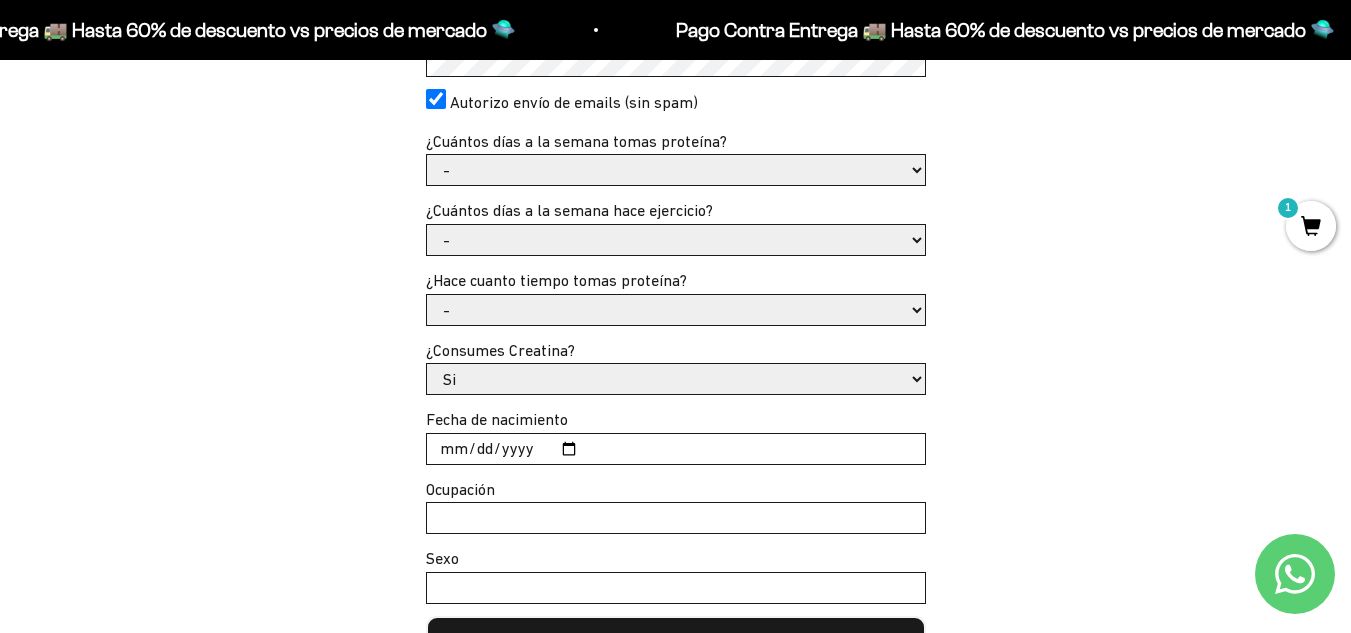 scroll, scrollTop: 697, scrollLeft: 0, axis: vertical 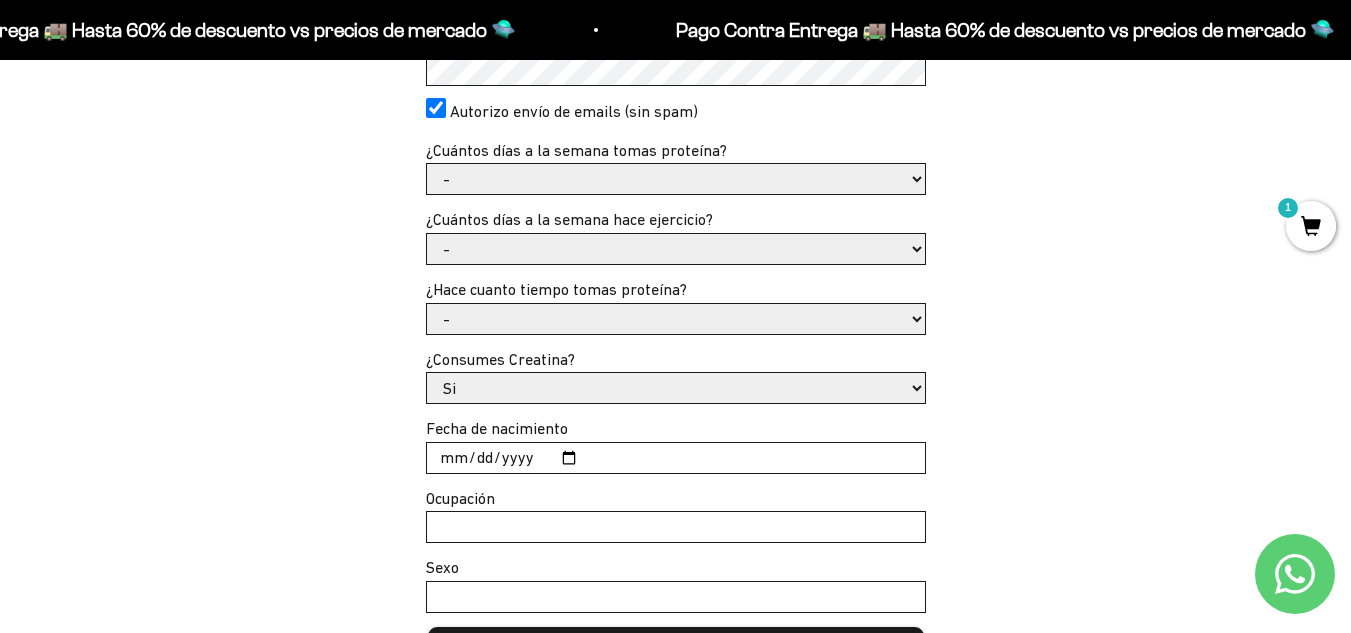 click on "-
1 o 2
3 a 5
6 o 7" at bounding box center [676, 179] 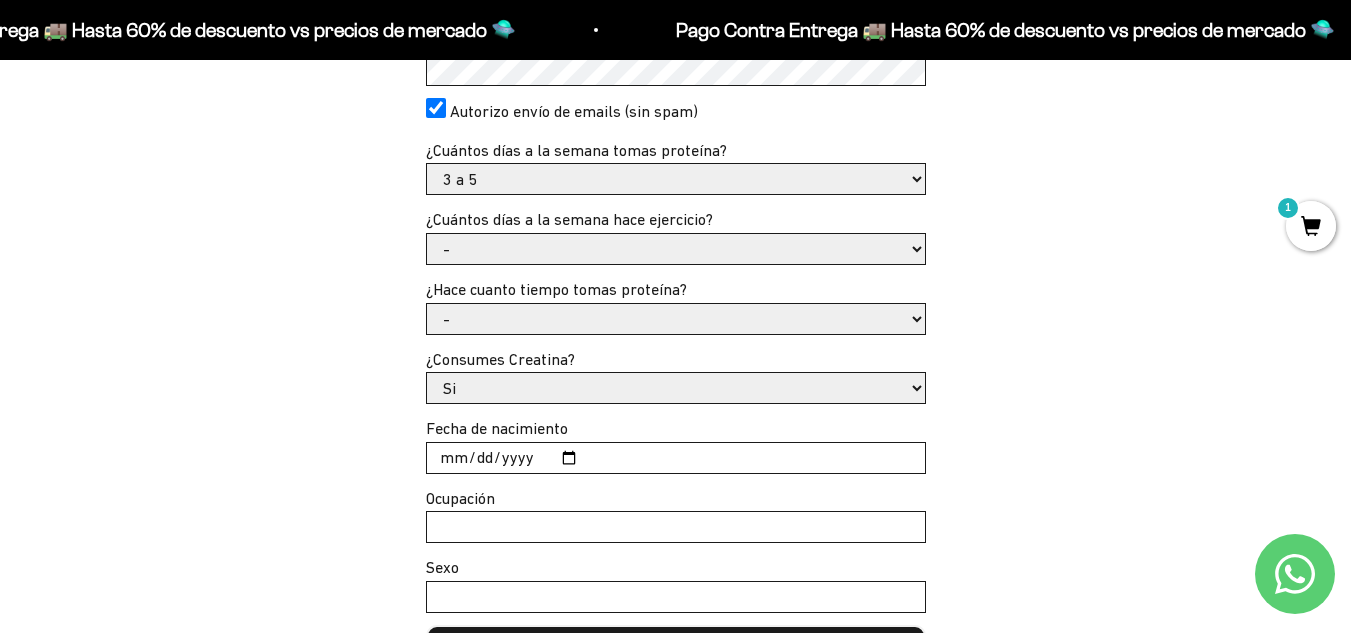 click on "-
1 o 2
3 a 5
6 o 7" at bounding box center [676, 179] 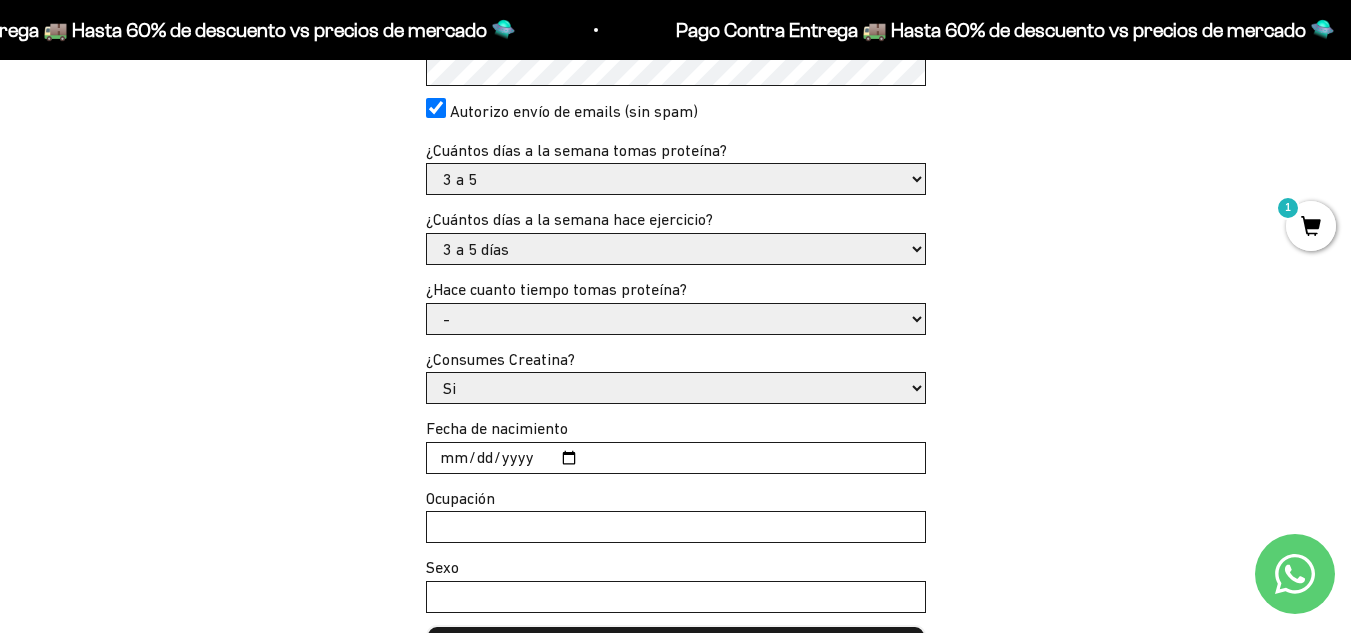 click on "-
No hago
1 a 2 días
3 a 5 días
6 o 7 días" at bounding box center [676, 249] 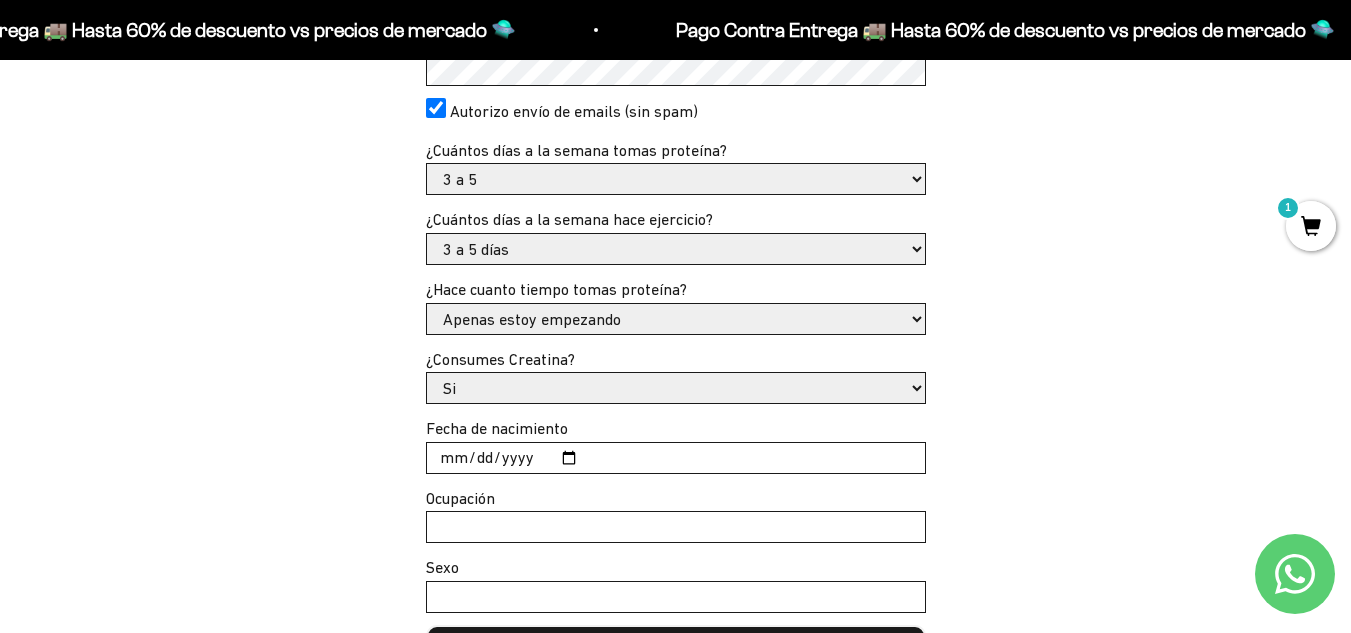 click on "Fecha de nacimiento" at bounding box center (676, 458) 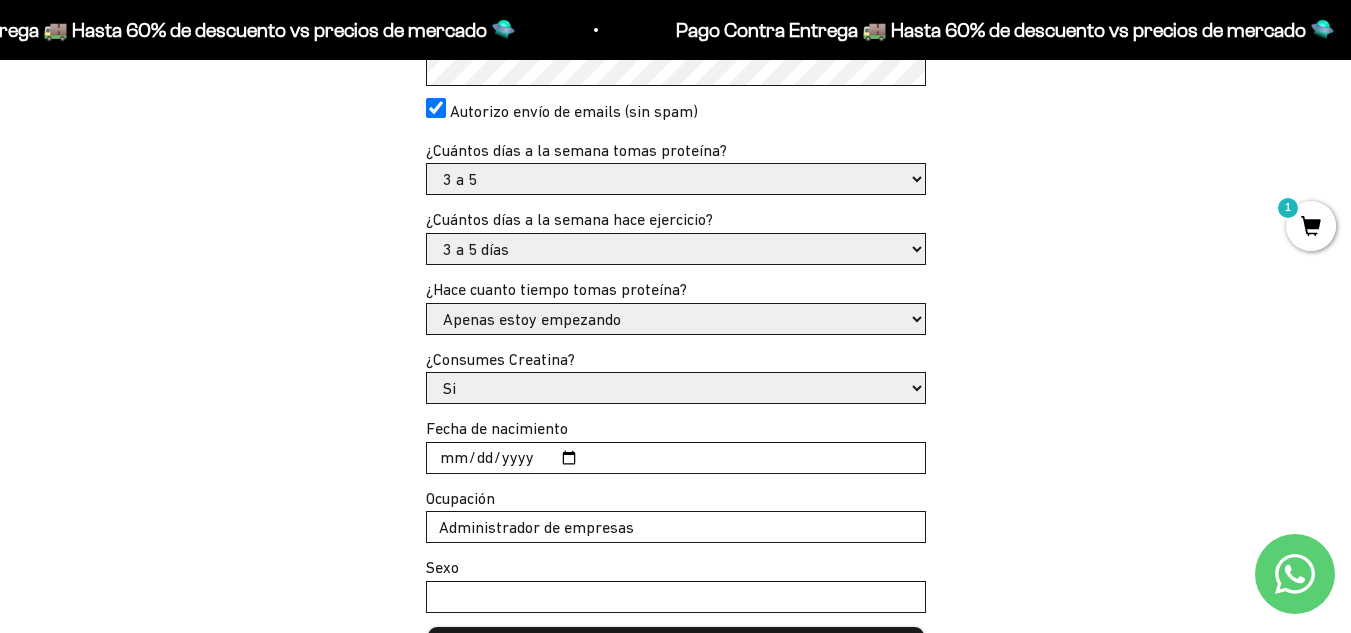 type on "Administrador de empresas" 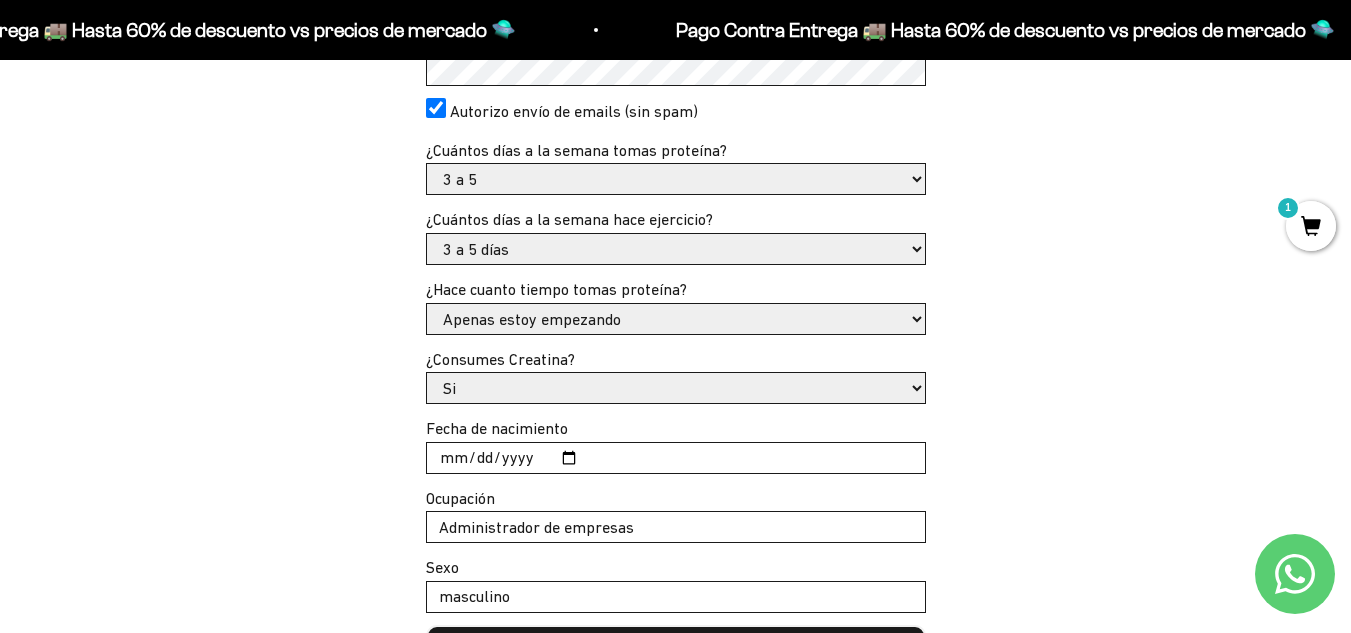 type on "masculino" 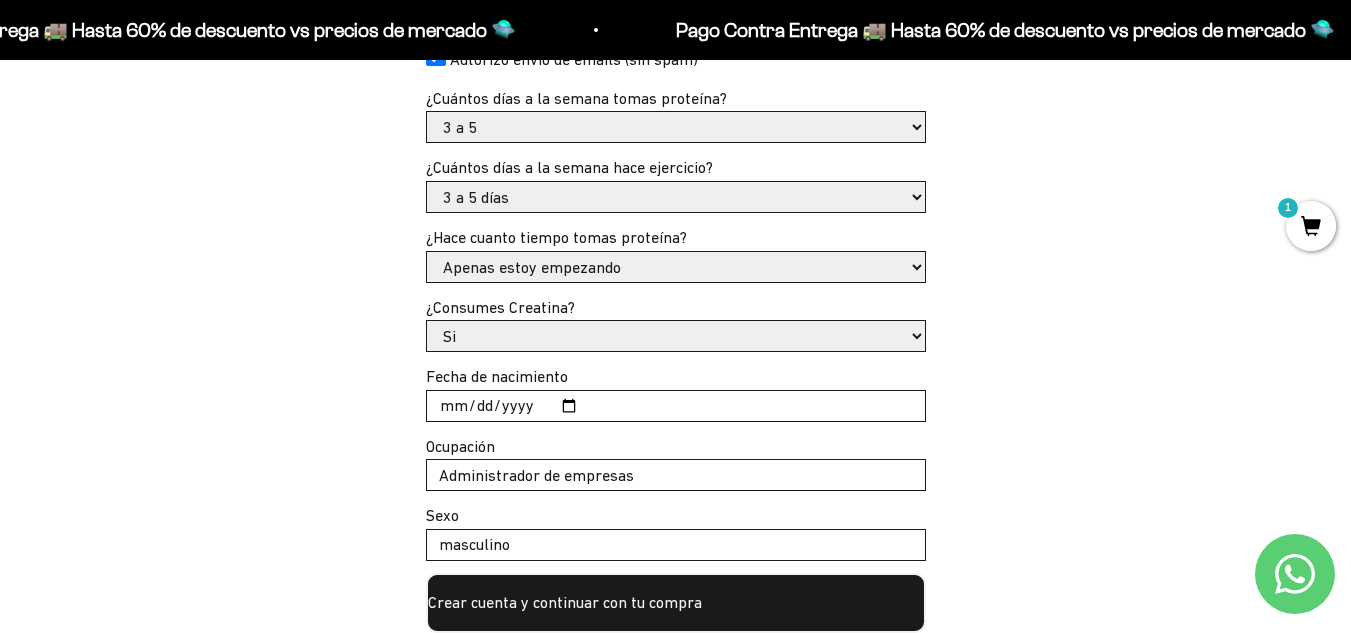 type 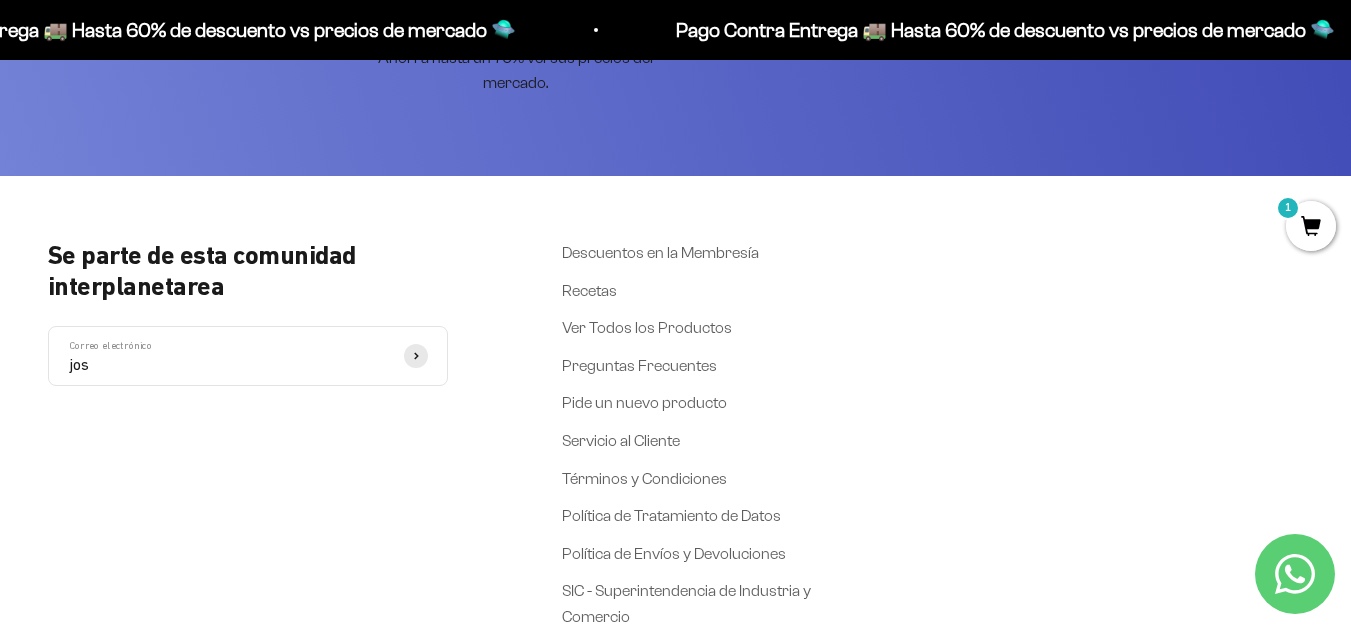 type on "JOSELUISDIAZGONGORA7@gmail.com" 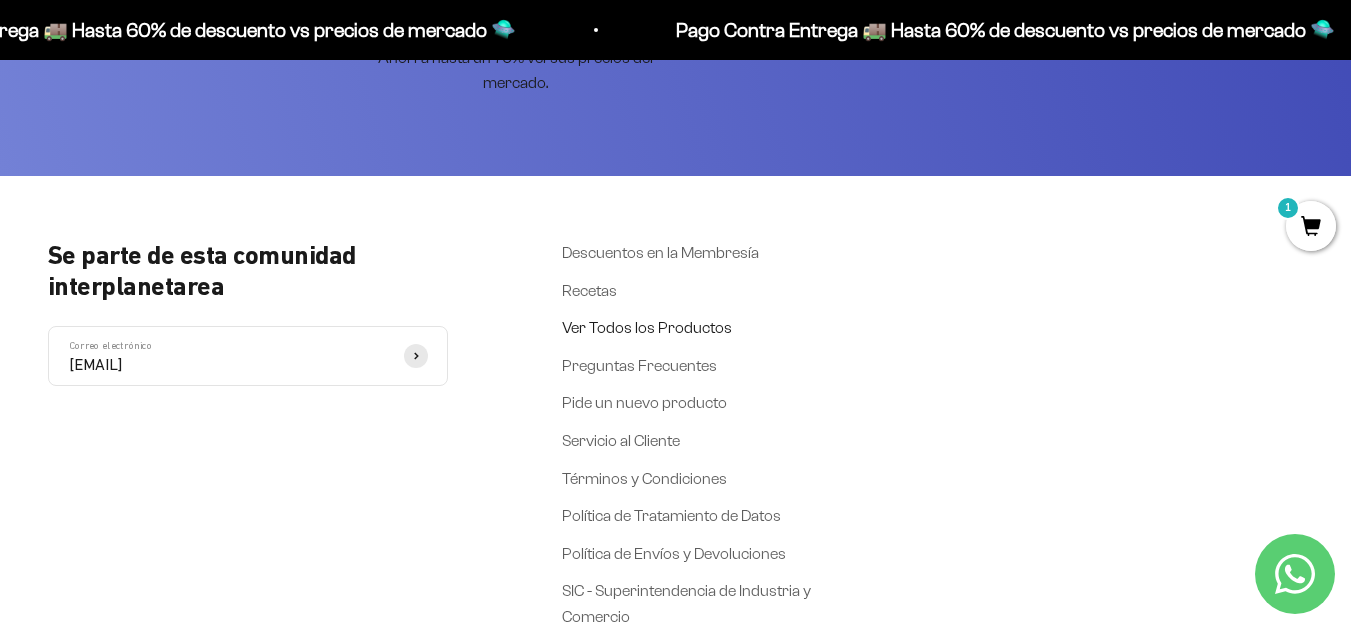 click on "Ver Todos los Productos" at bounding box center (647, 328) 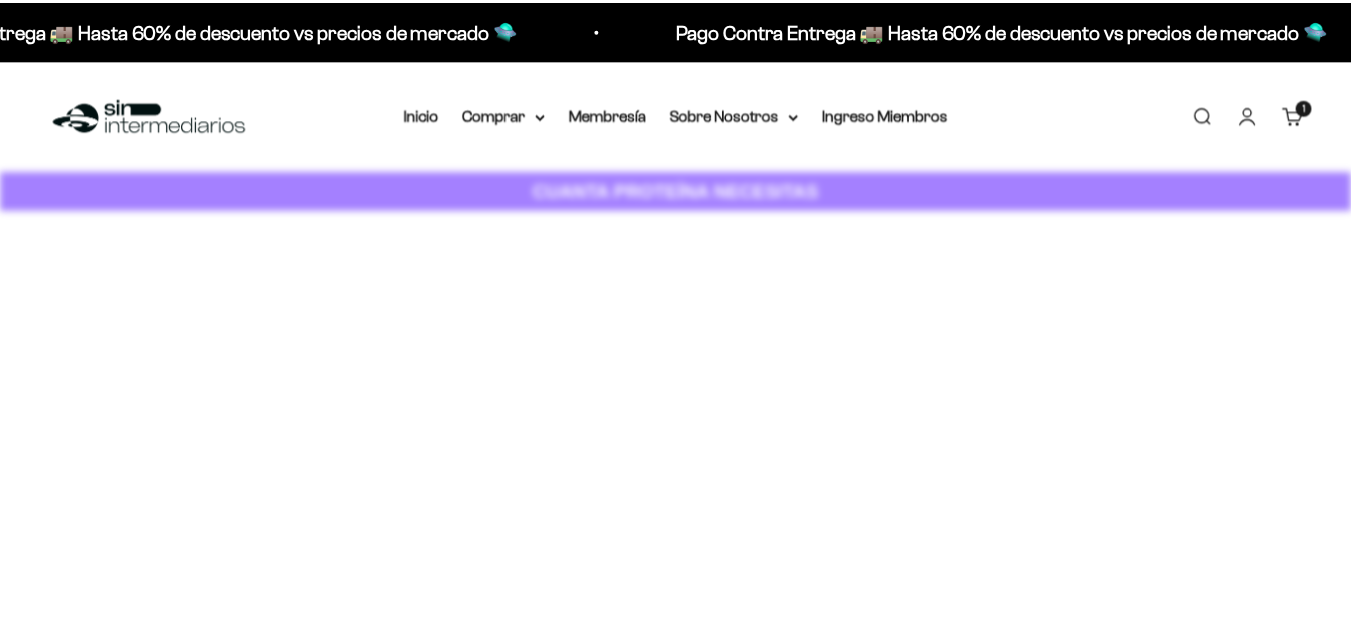 scroll, scrollTop: 0, scrollLeft: 0, axis: both 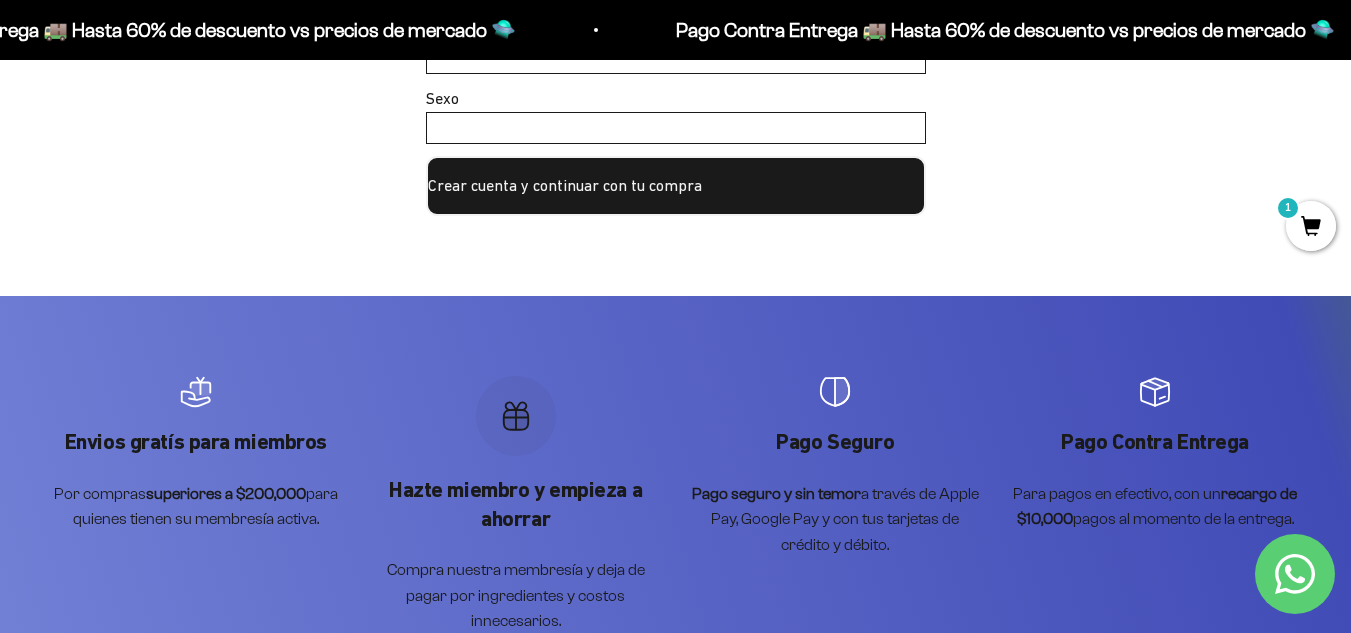 click on "Crear cuenta y continuar con tu compra" at bounding box center [676, 186] 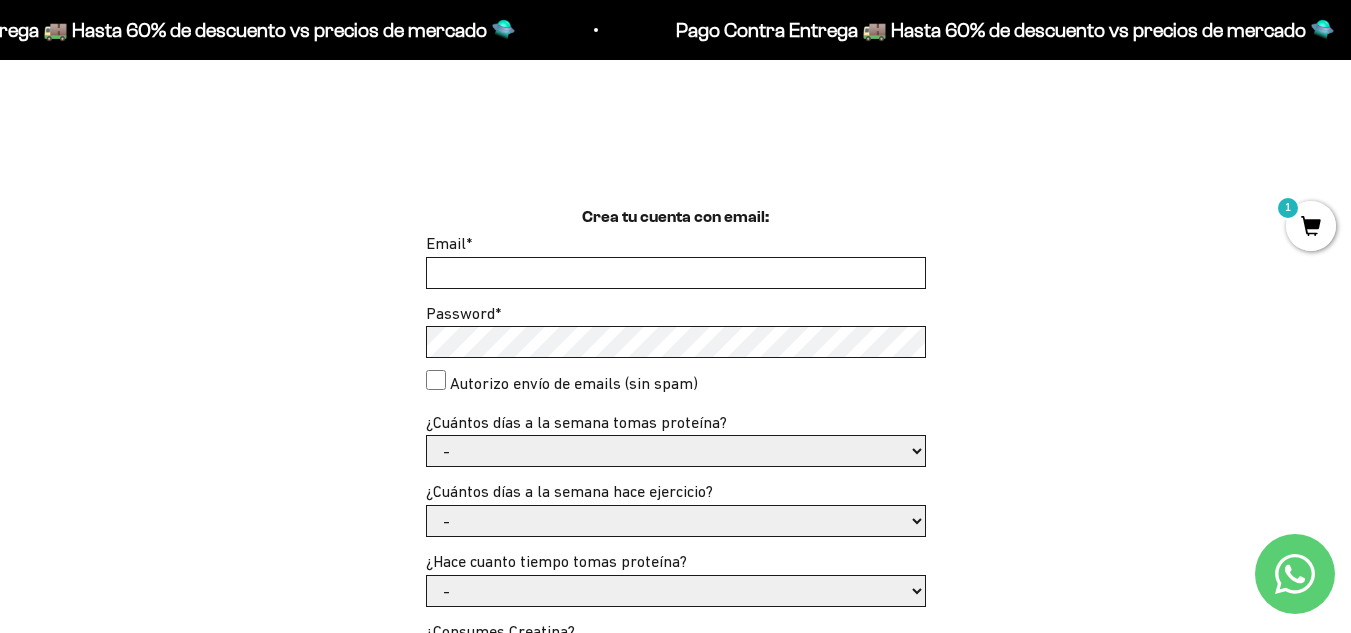 scroll, scrollTop: 416, scrollLeft: 0, axis: vertical 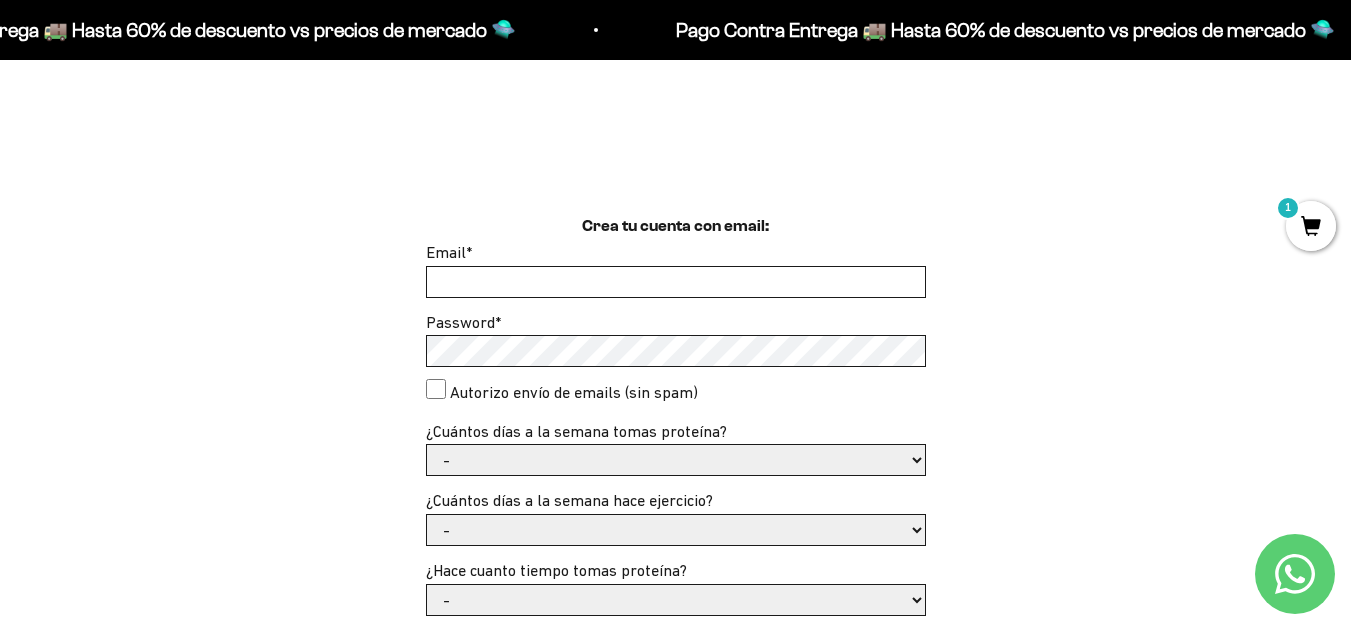 click on "Autorizo envío de emails (sin spam)" at bounding box center (574, 393) 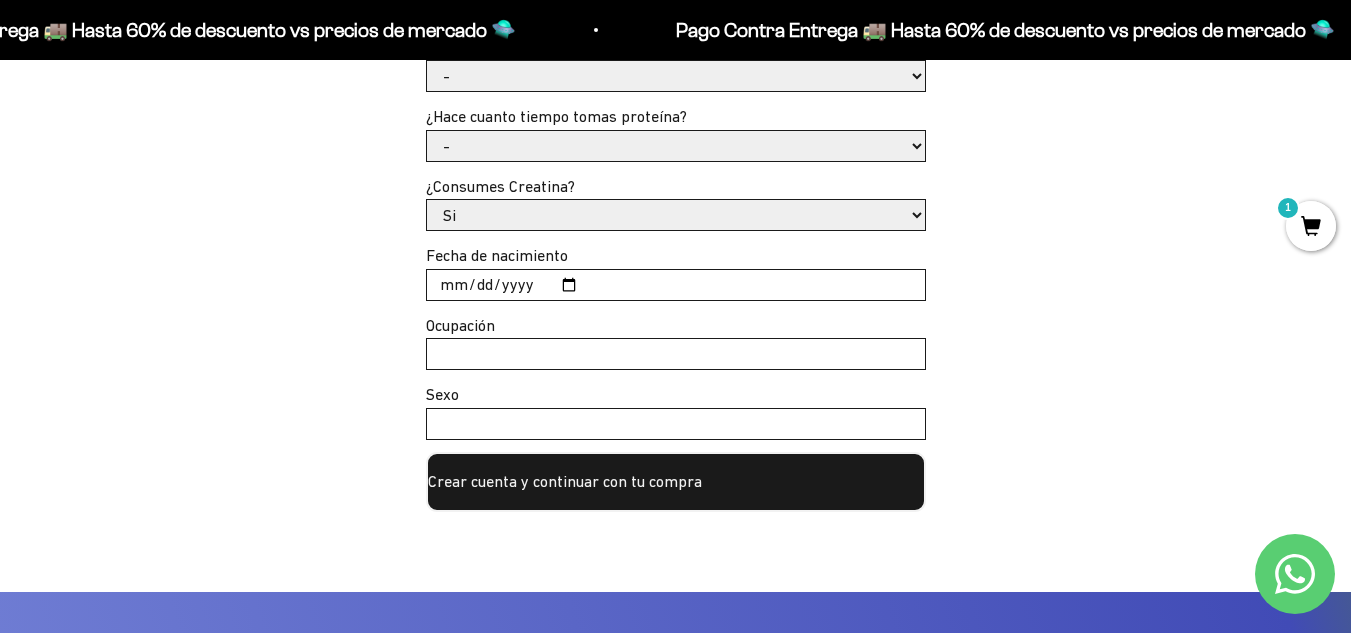 scroll, scrollTop: 901, scrollLeft: 0, axis: vertical 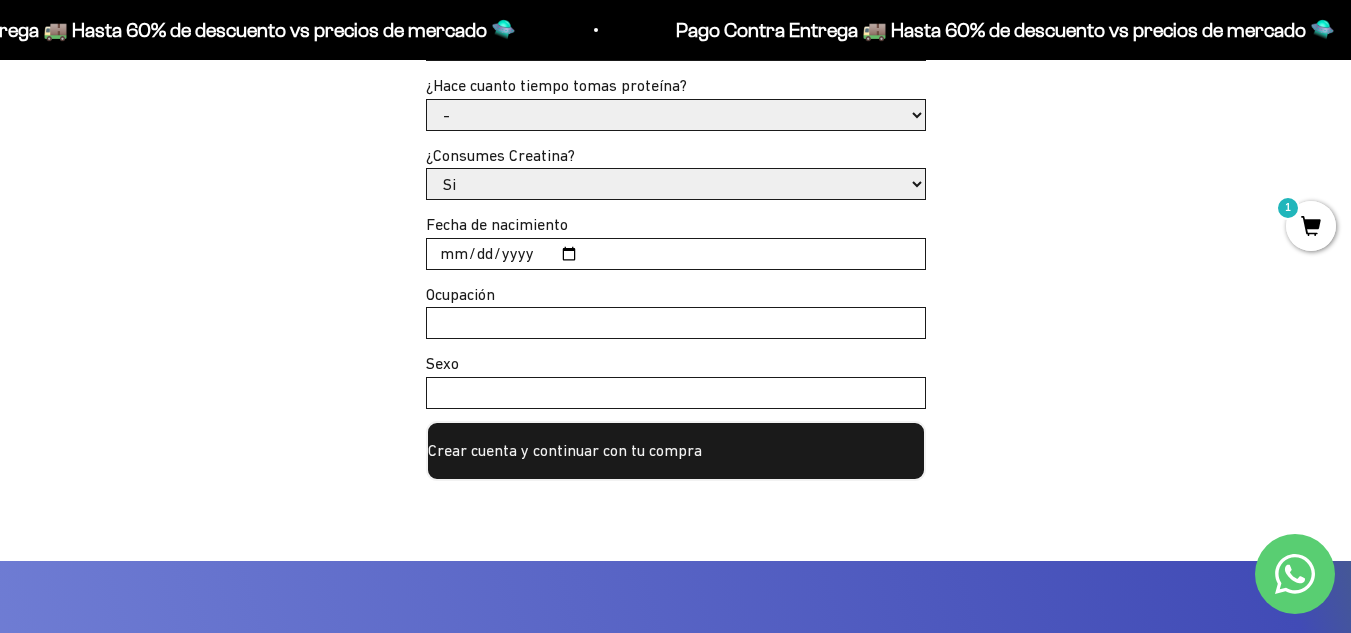 click on "Crear cuenta y continuar con tu compra" at bounding box center [676, 451] 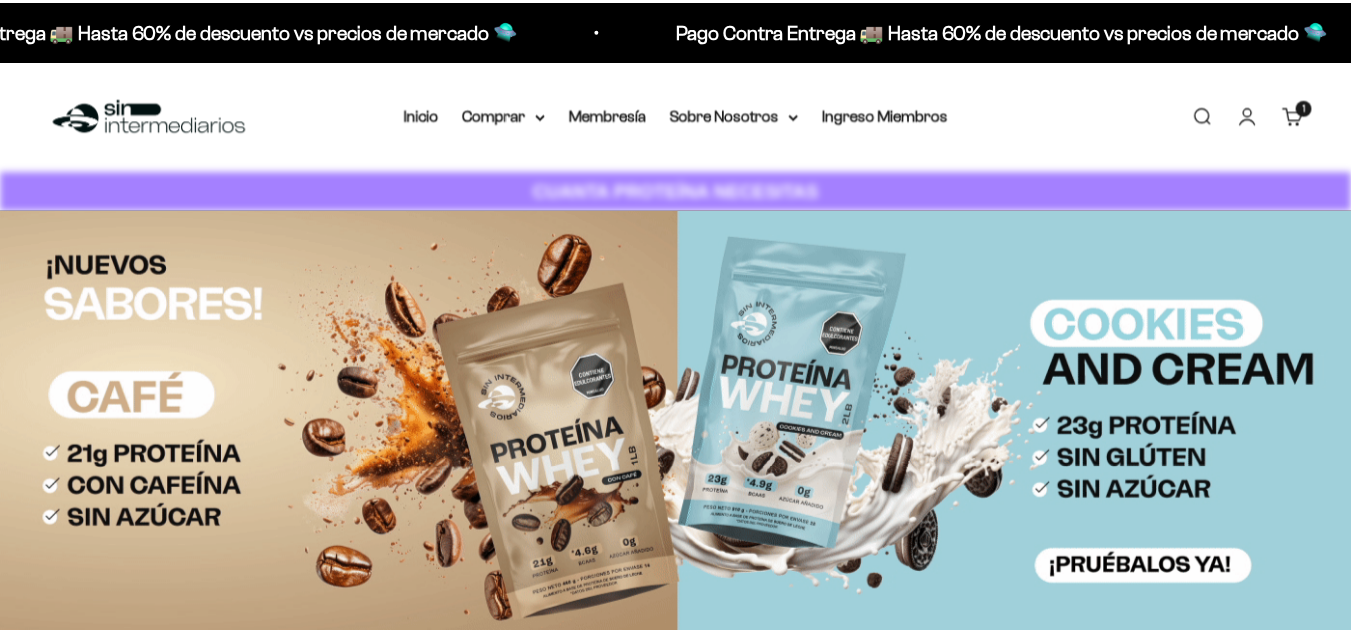 scroll, scrollTop: 0, scrollLeft: 0, axis: both 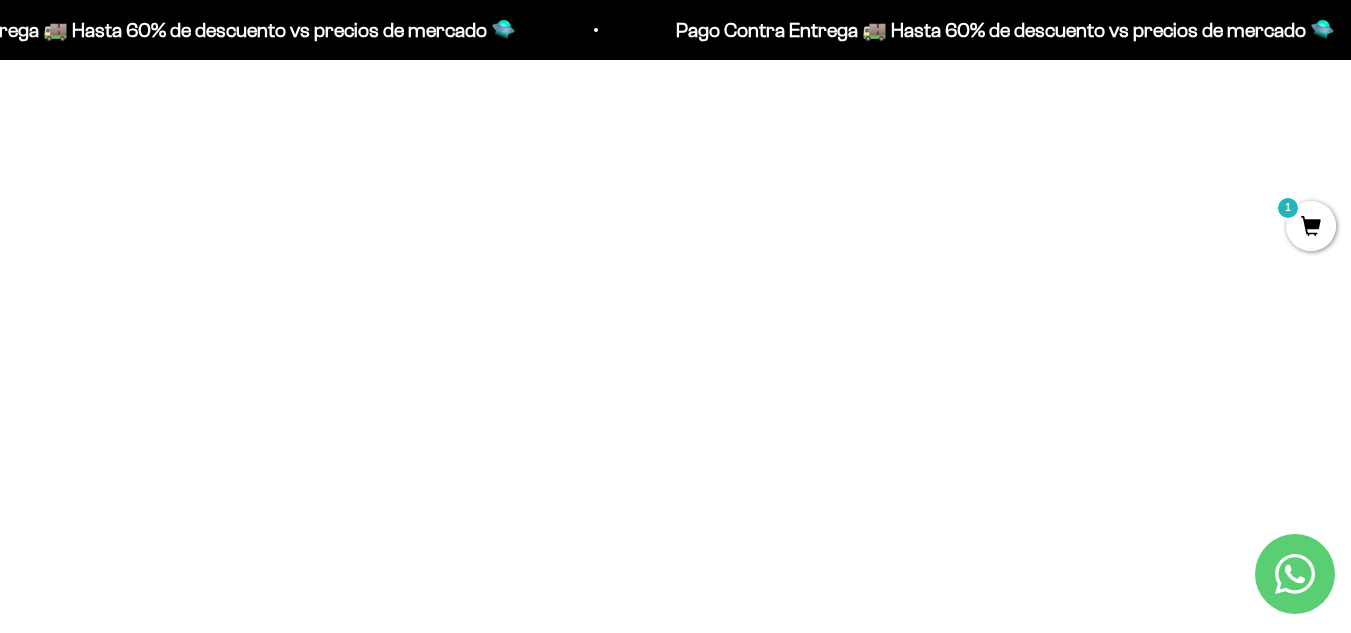 click on "Ir al contenido
Pago Contra Entrega 🚚 Hasta 60% de descuento vs precios de mercado 🛸
Pago Contra Entrega 🚚 Hasta 60% de descuento vs precios de mercado 🛸
Pago Contra Entrega 🚚 Hasta 60% de descuento vs precios de mercado 🛸
Pago Contra Entrega 🚚 Hasta 60% de descuento vs precios de mercado 🛸
Pago Contra Entrega 🚚 Hasta 60% de descuento vs precios de mercado 🛸
Pago Contra Entrega 🚚 Hasta 60% de descuento vs precios de mercado 🛸
Pago Contra Entrega 🚚 Hasta 60% de descuento vs precios de mercado 🛸
Pago Contra Entrega 🚚 Hasta 60% de descuento vs precios de mercado 🛸
Pago Contra Entrega 🚚 Hasta 60% de descuento vs precios de mercado 🛸
Pago Contra Entrega 🚚 Hasta 60% de descuento vs precios de mercado 🛸" at bounding box center [675, 3287] 